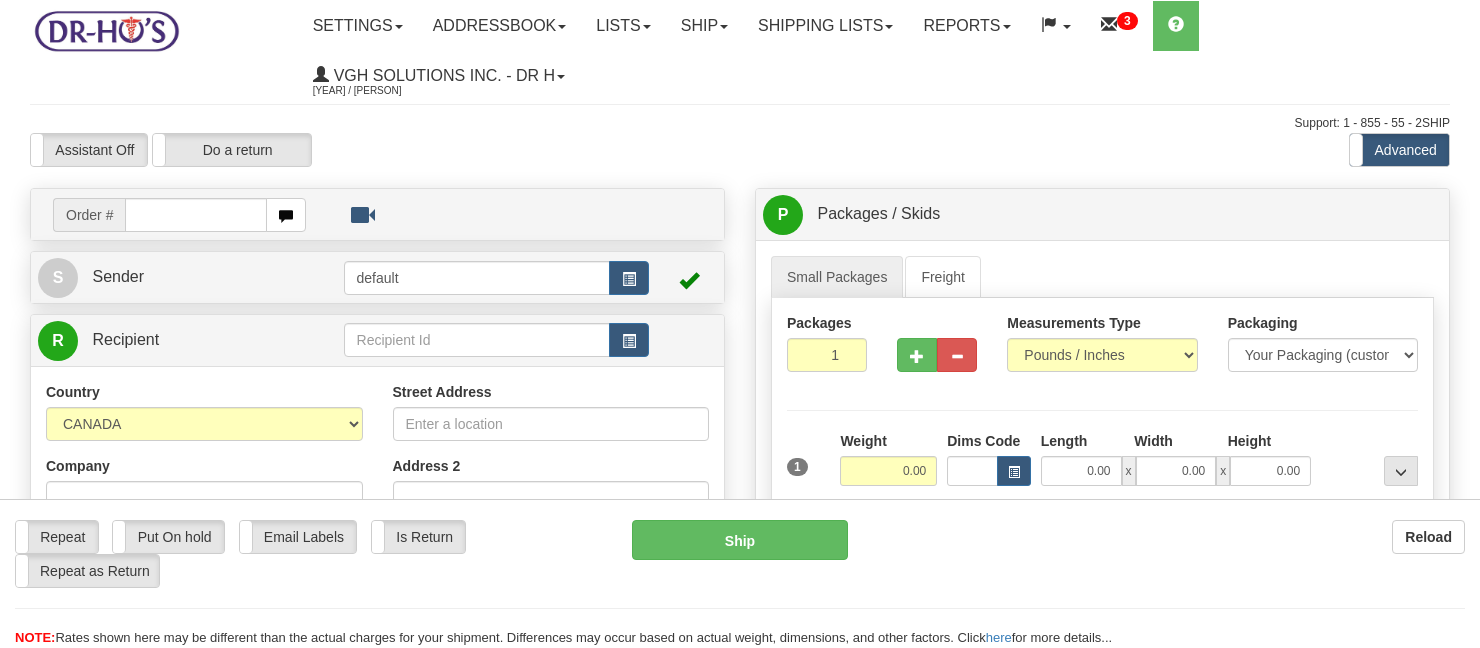 scroll, scrollTop: 0, scrollLeft: 0, axis: both 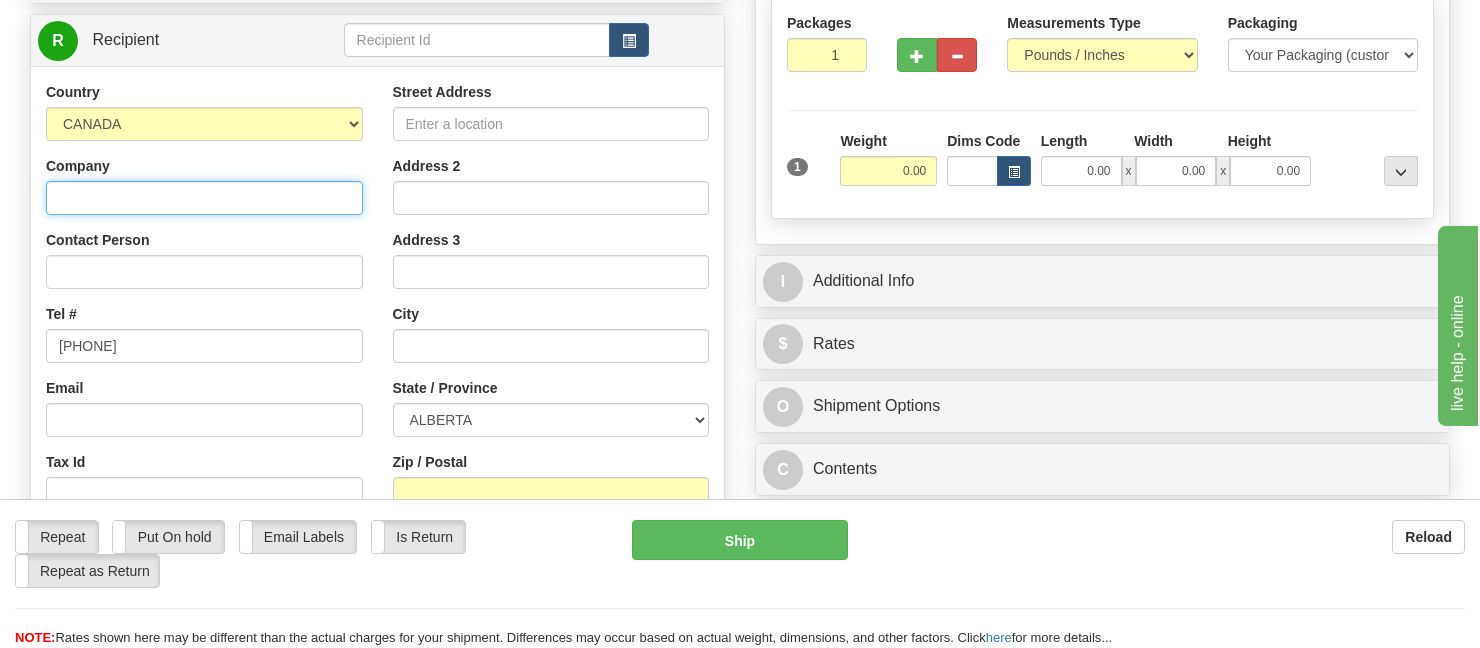 click on "Company" at bounding box center (204, 198) 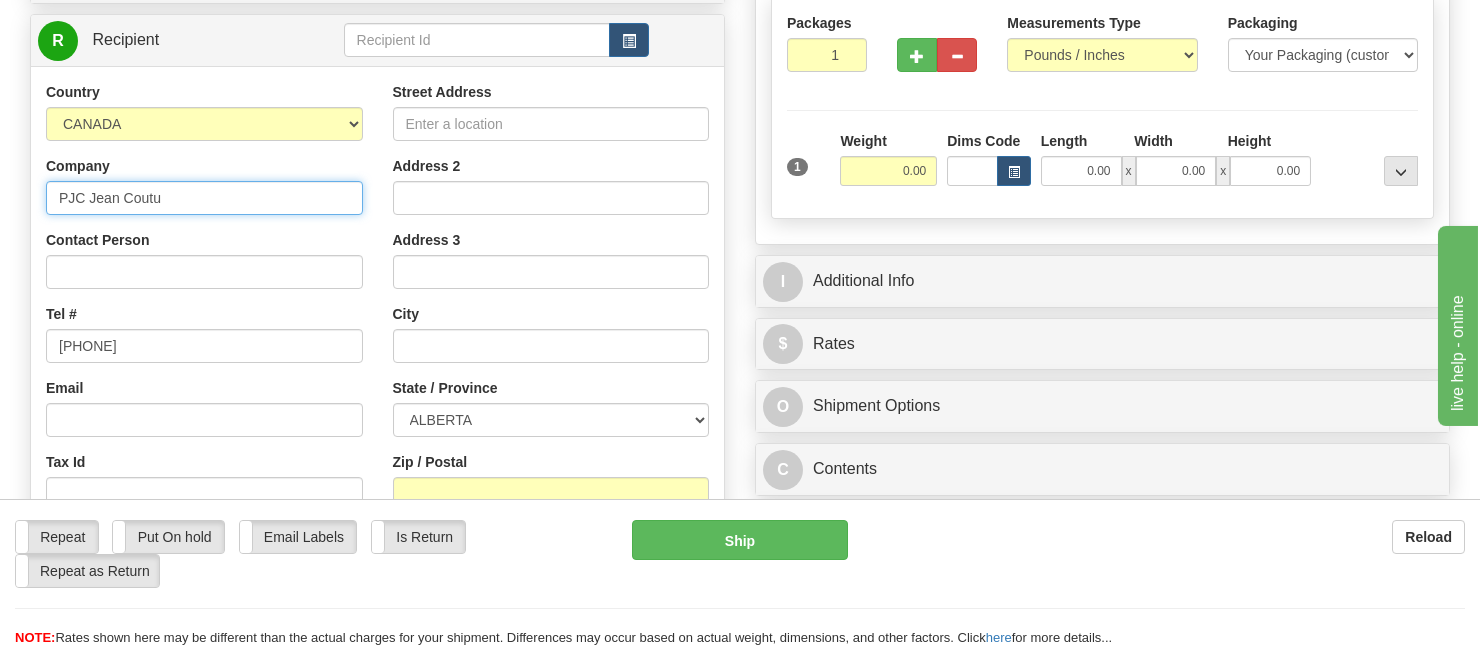 type on "PJC Jean Coutu" 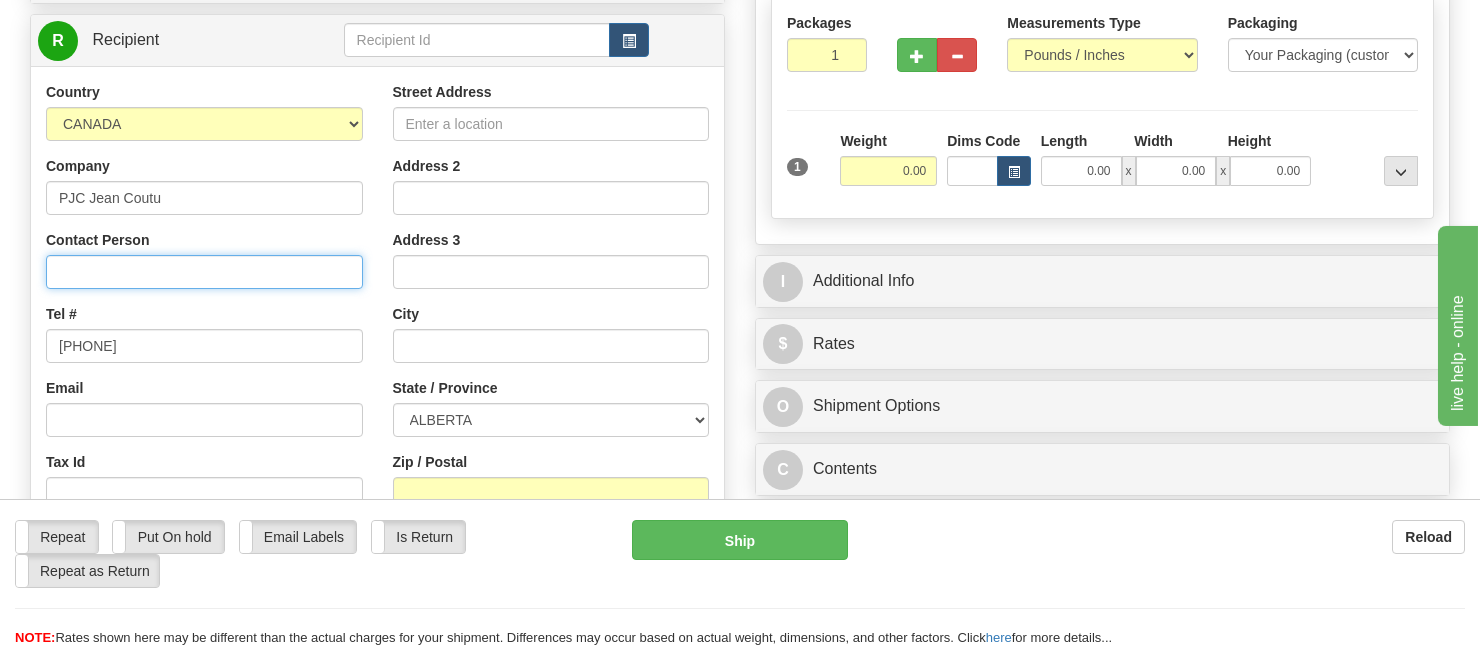 click on "Contact Person" at bounding box center (204, 272) 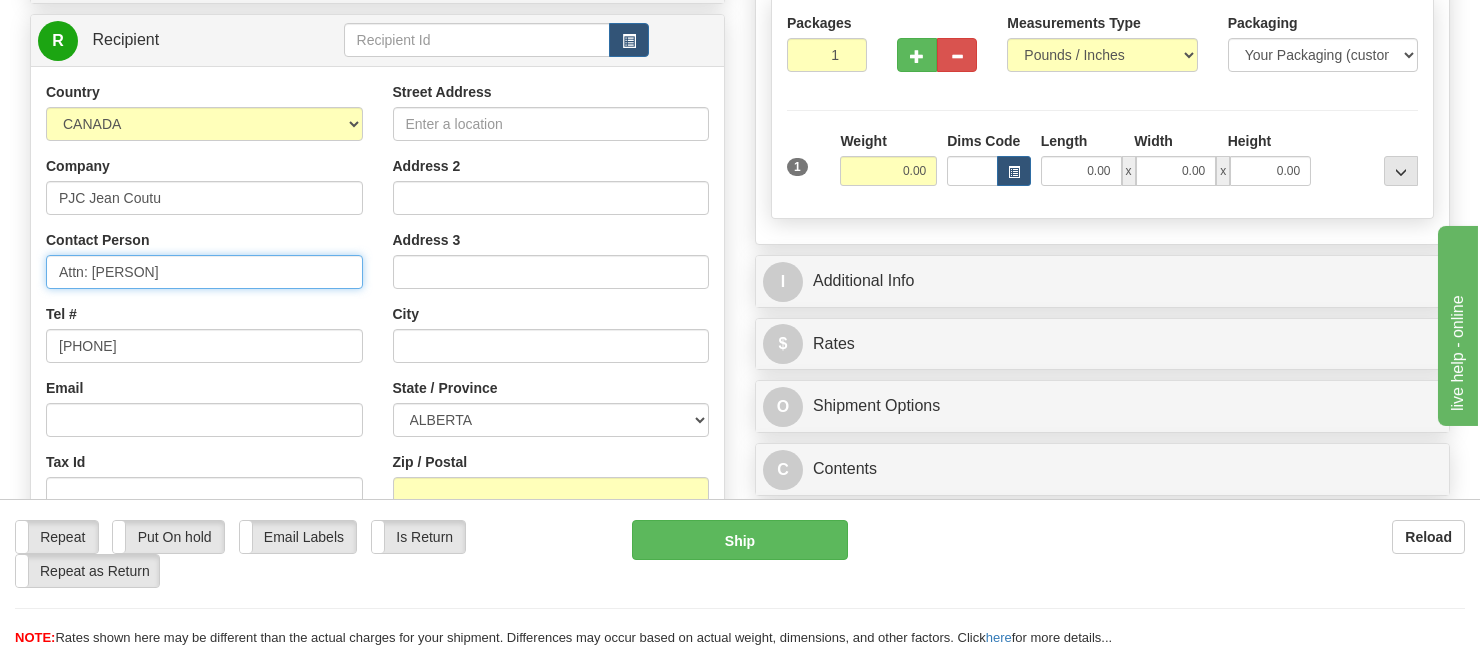 type on "Attn: [PERSON]" 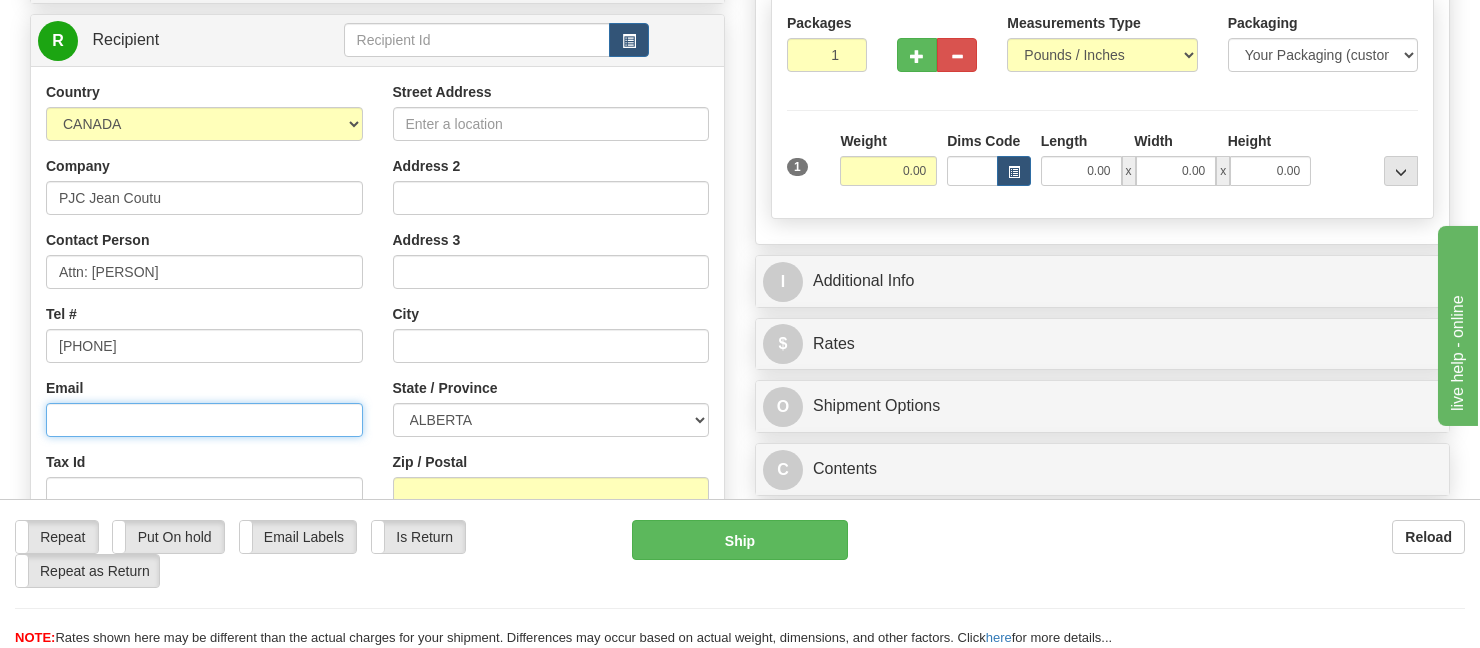 click on "Email" at bounding box center [204, 420] 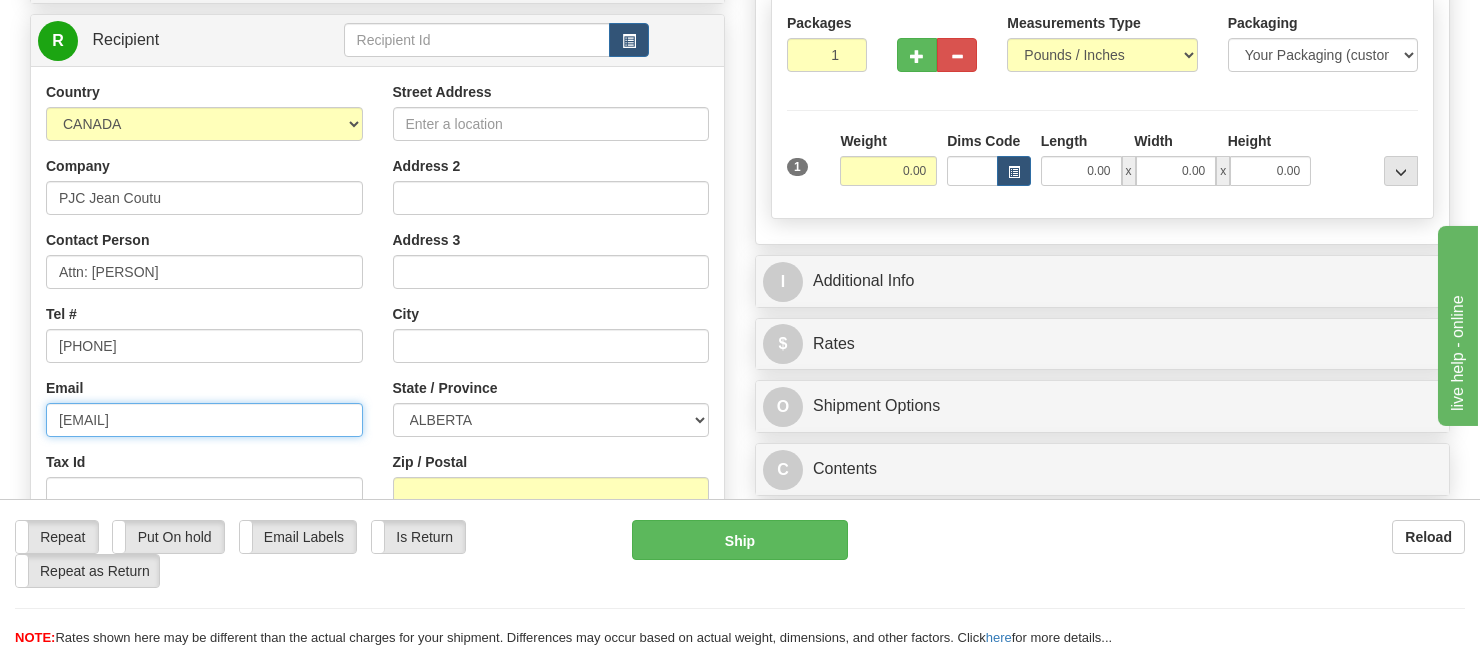 type on "[EMAIL]" 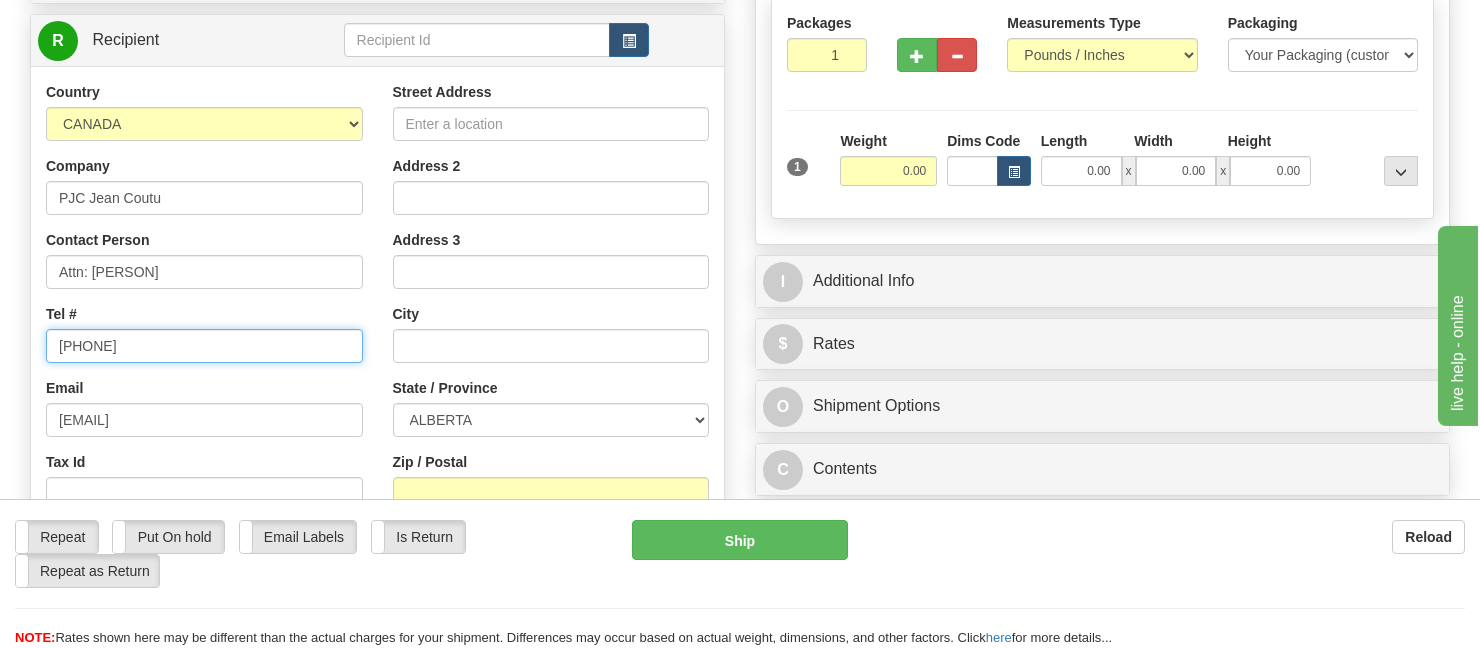 drag, startPoint x: 150, startPoint y: 350, endPoint x: 35, endPoint y: 350, distance: 115 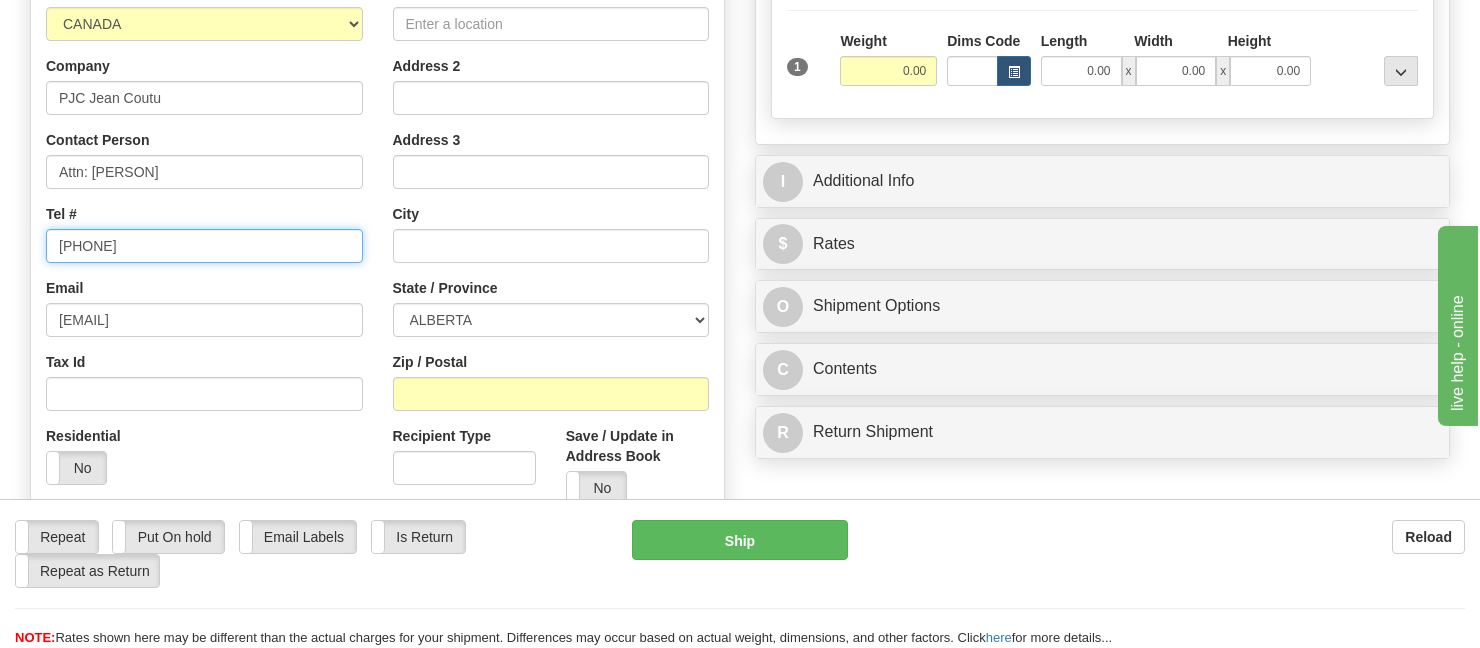 scroll, scrollTop: 300, scrollLeft: 0, axis: vertical 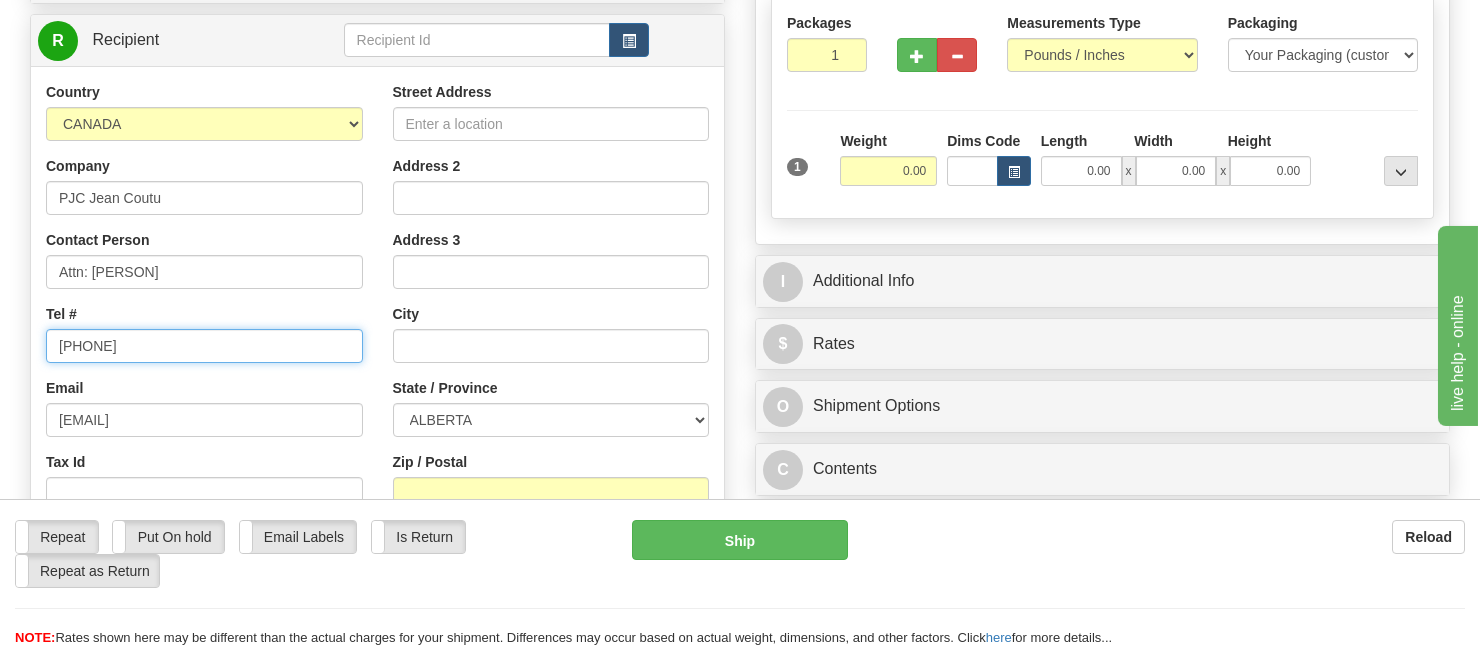 type on "[PHONE]" 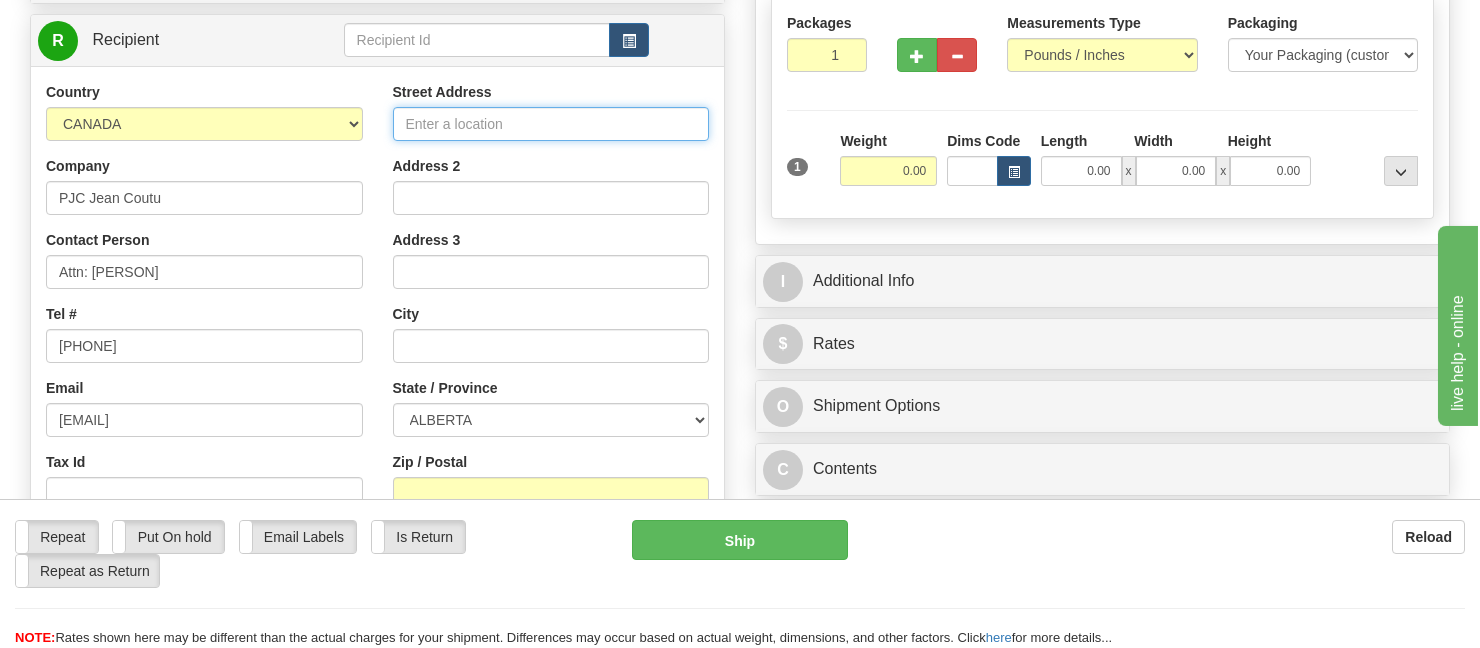 click on "Street Address" at bounding box center [551, 124] 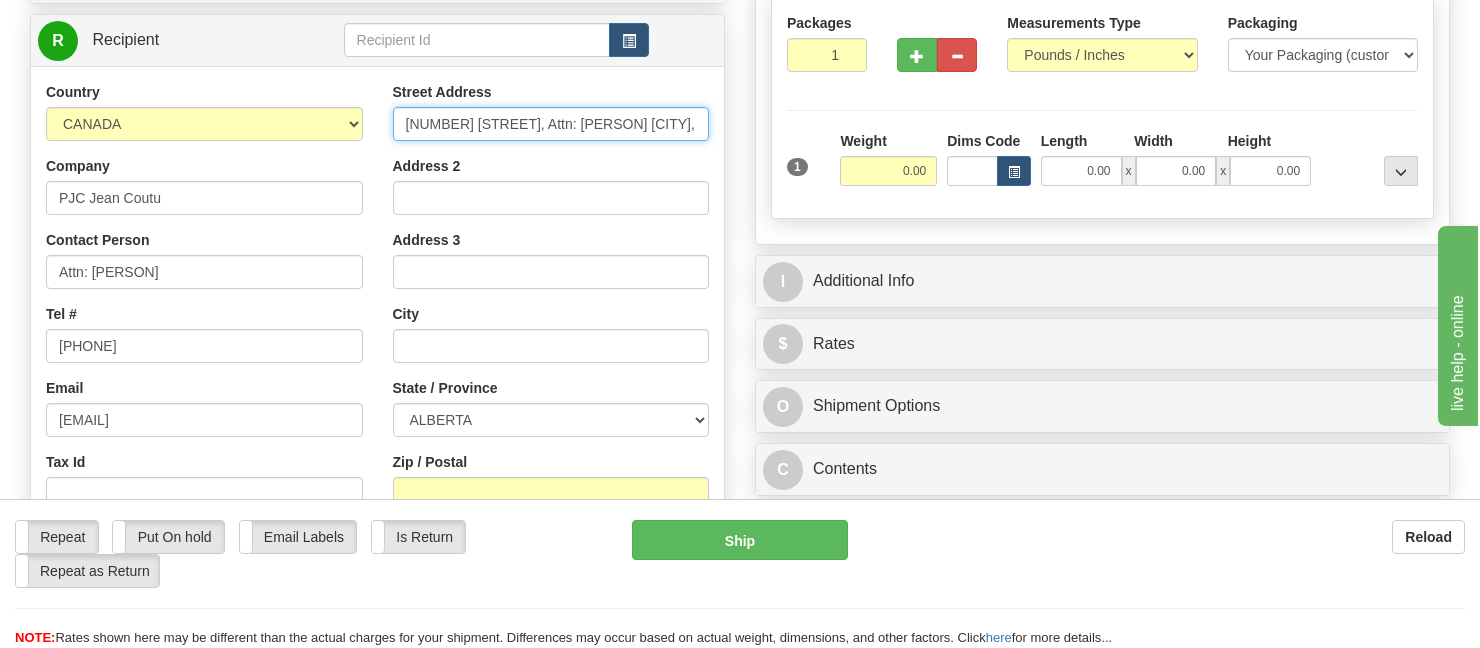 scroll, scrollTop: 0, scrollLeft: 106, axis: horizontal 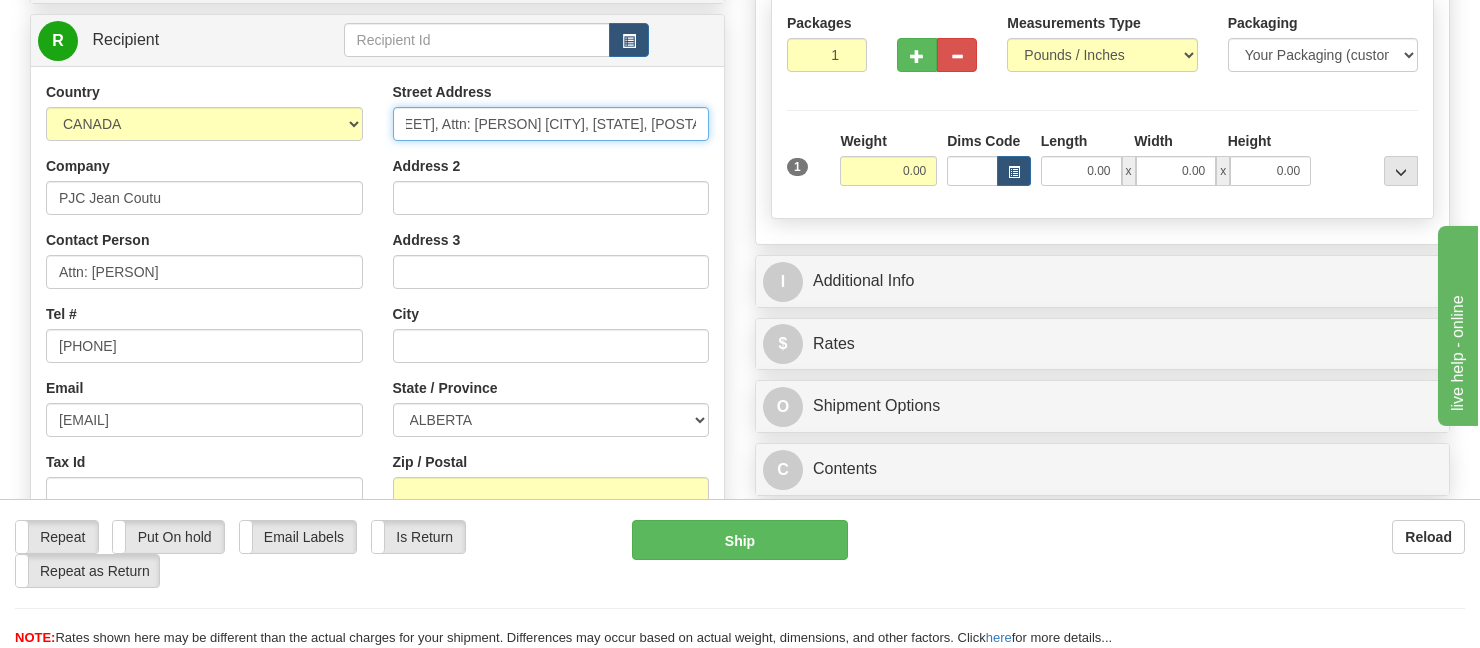click on "[NUMBER] [STREET], Attn: [PERSON] [CITY], [STATE], [POSTAL_CODE]" at bounding box center (551, 124) 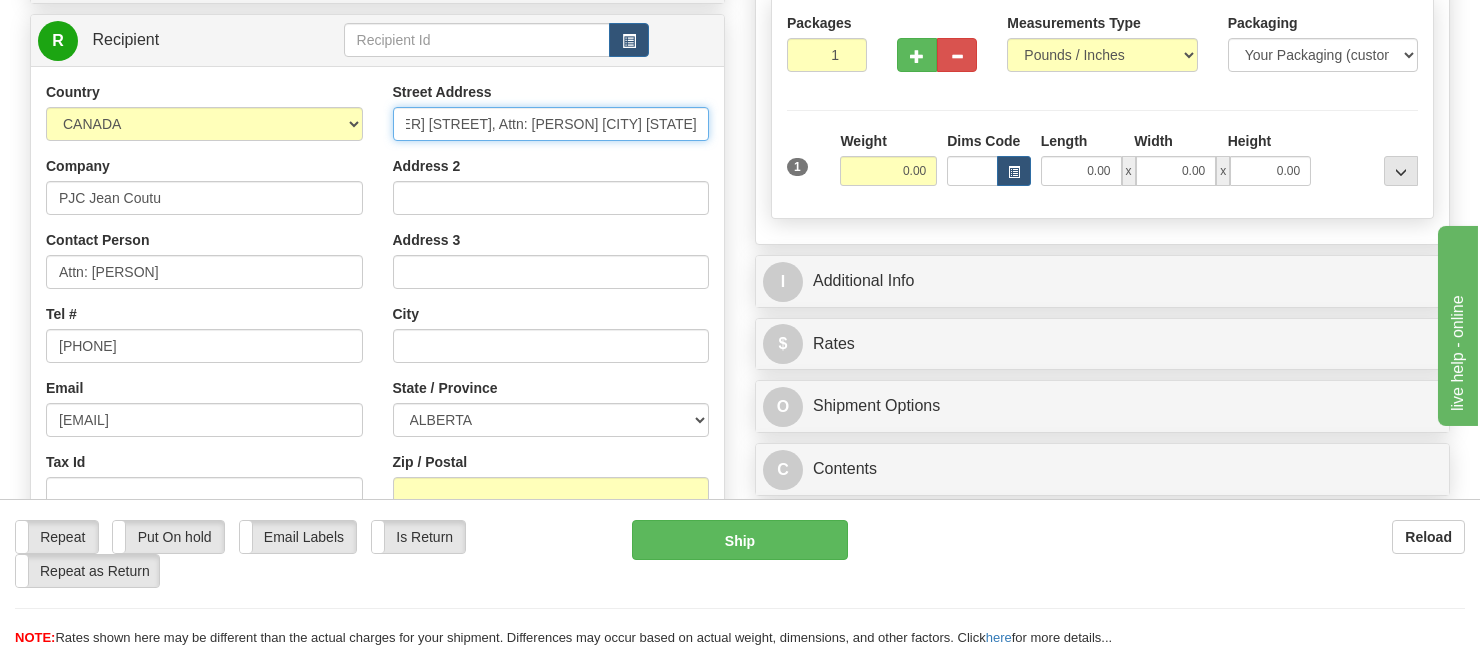 scroll, scrollTop: 0, scrollLeft: 57, axis: horizontal 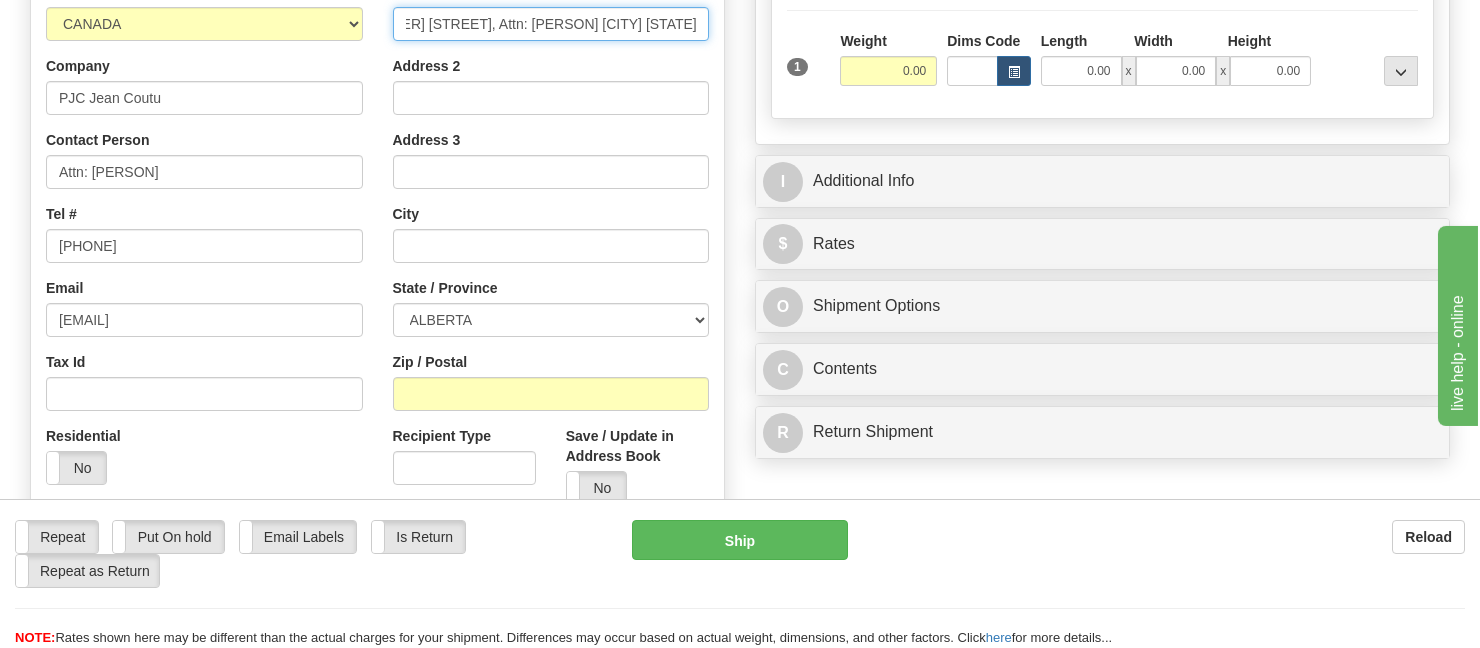 type on "[NUMBER] [STREET], Attn: [PERSON] [CITY] [STATE]" 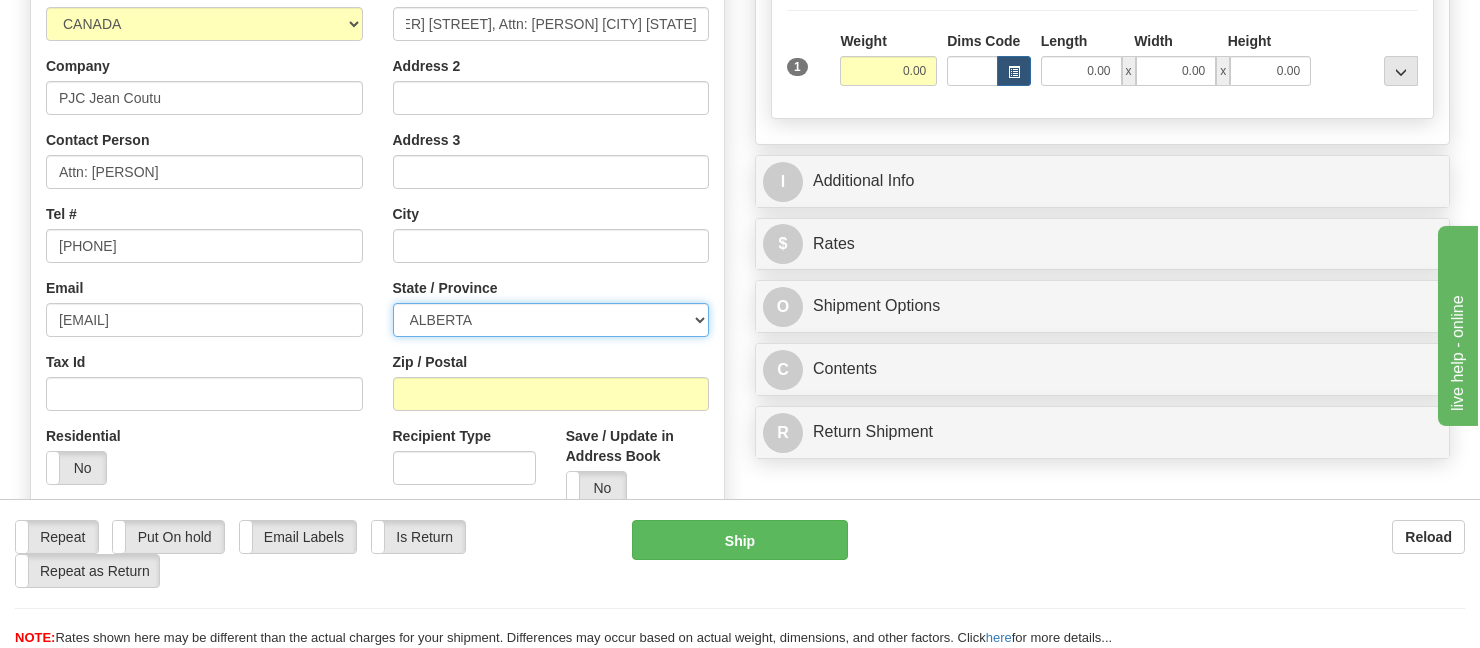 click on "ALBERTA BRITISH COLUMBIA MANITOBA NEW BRUNSWICK NEWFOUNDLAND NOVA SCOTIA NUNAVUT NW TERRITORIES ONTARIO PRINCE EDWARD ISLAND QUEBEC SASKATCHEWAN YUKON TERRITORY" at bounding box center (551, 320) 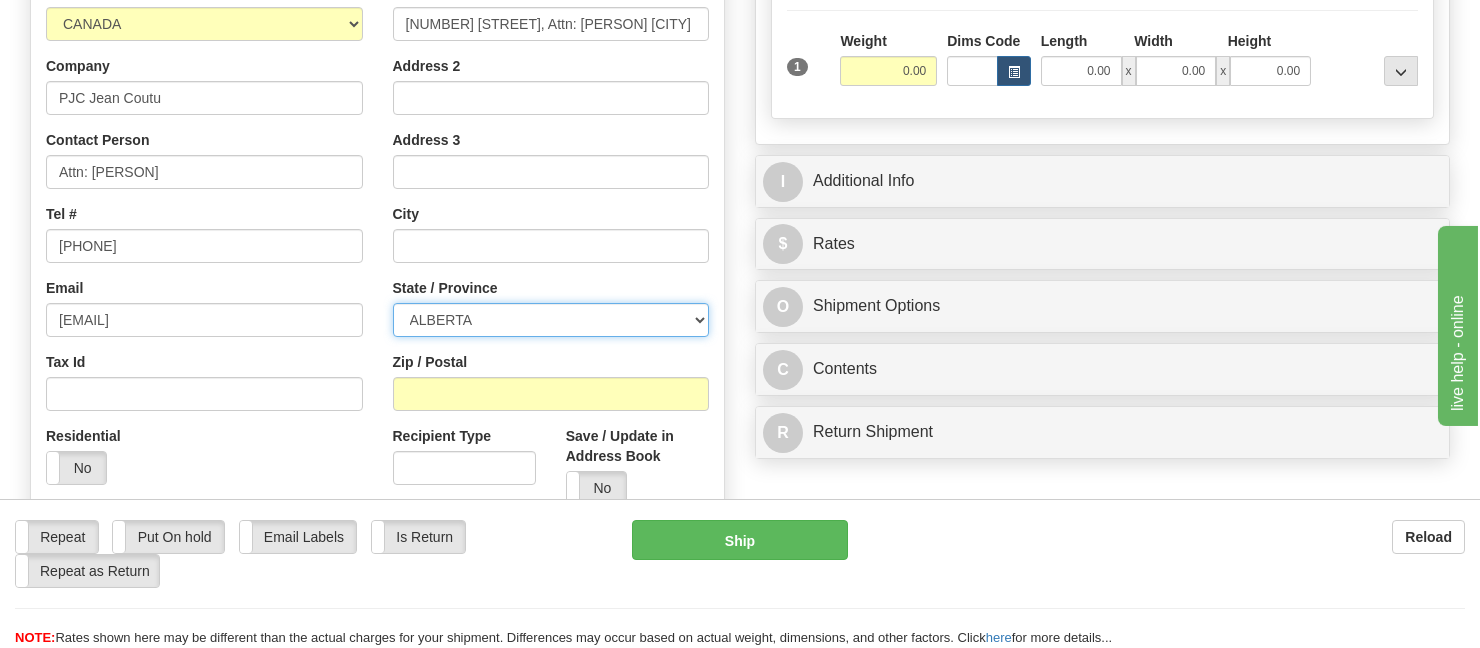 select on "QC" 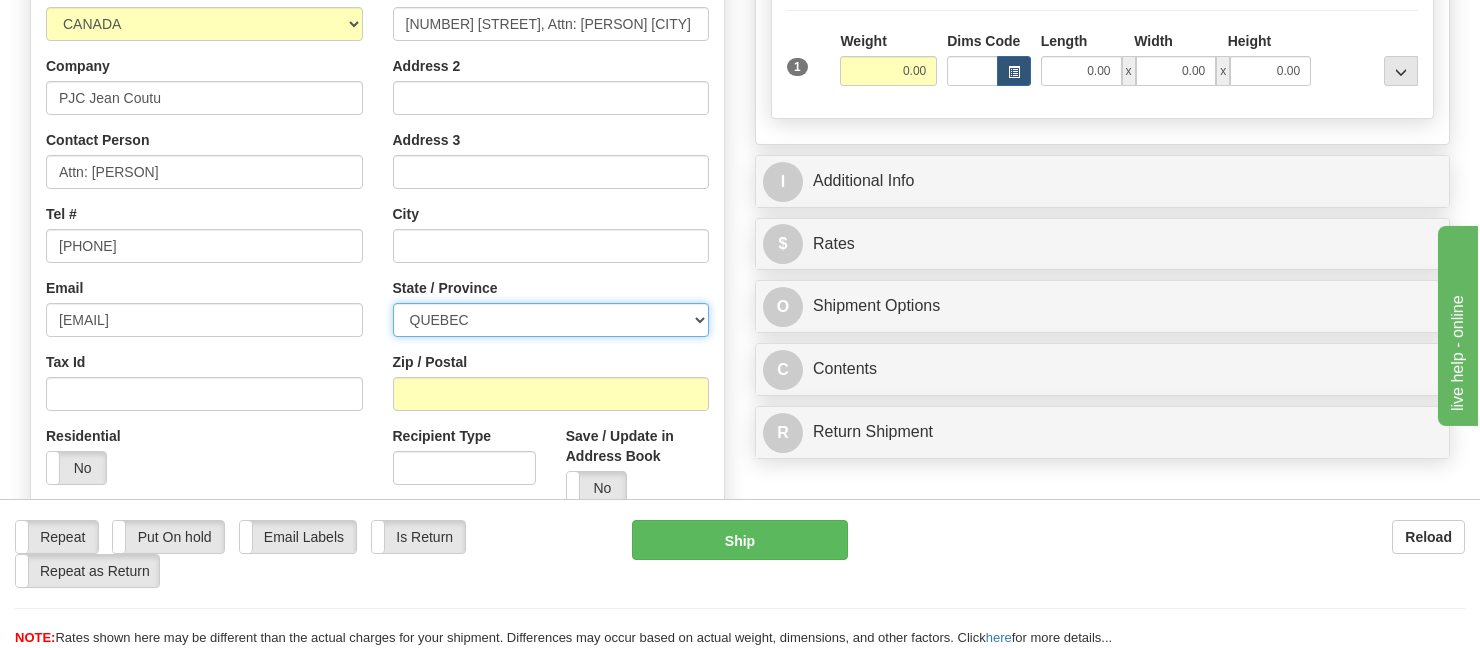 click on "ALBERTA BRITISH COLUMBIA MANITOBA NEW BRUNSWICK NEWFOUNDLAND NOVA SCOTIA NUNAVUT NW TERRITORIES ONTARIO PRINCE EDWARD ISLAND QUEBEC SASKATCHEWAN YUKON TERRITORY" at bounding box center [551, 320] 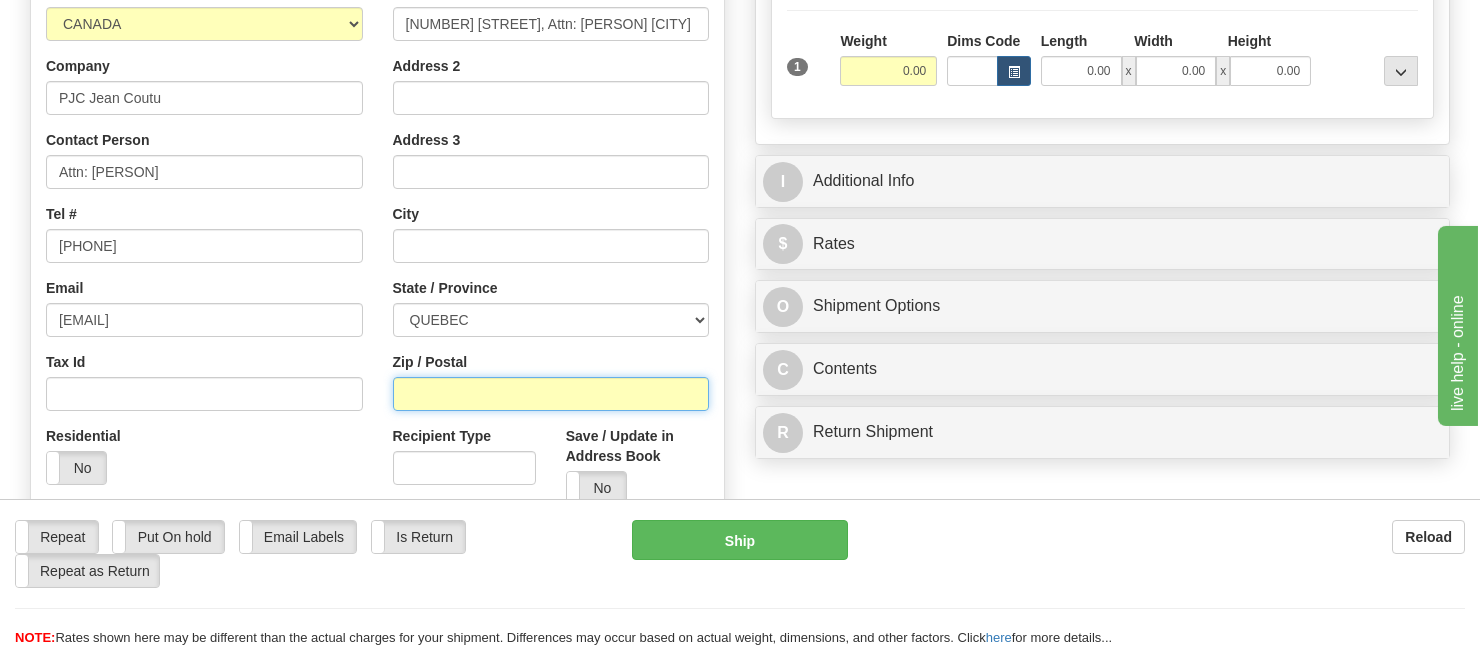 click on "Zip / Postal" at bounding box center (551, 394) 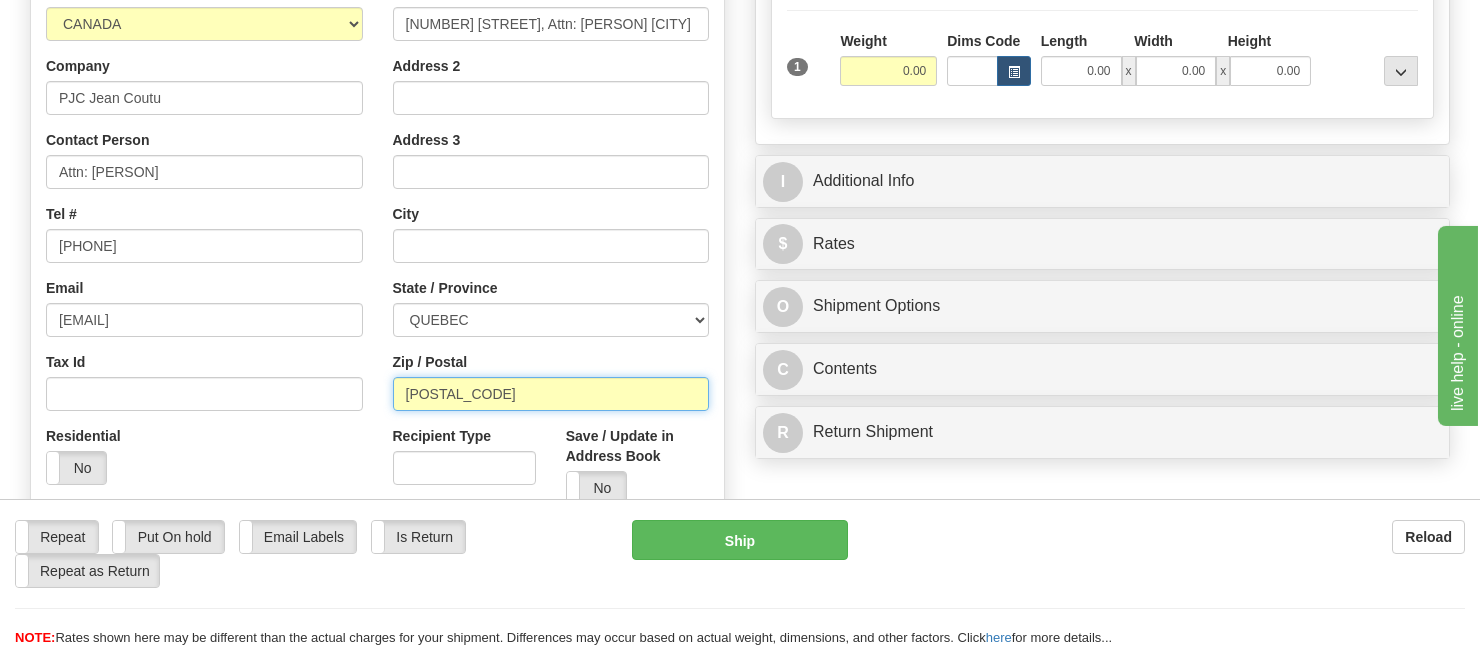 click on "[POSTAL_CODE]" at bounding box center (551, 394) 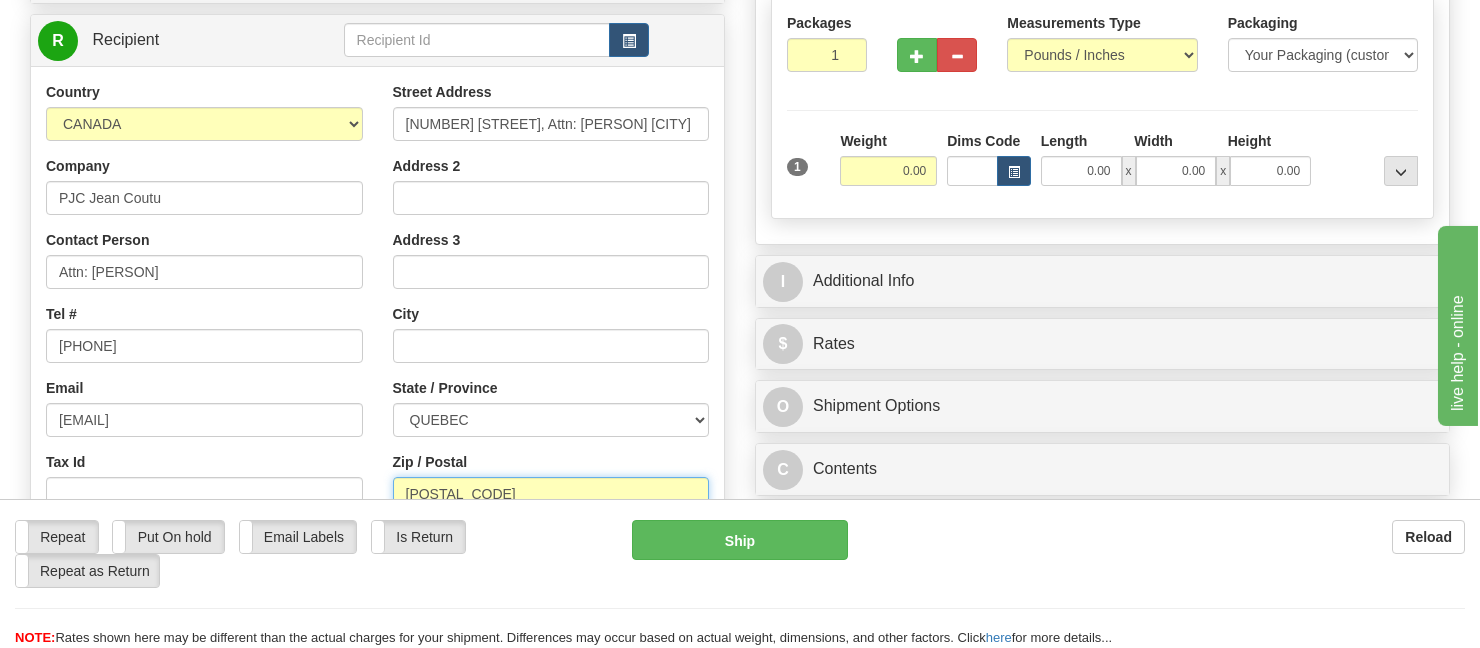 scroll, scrollTop: 200, scrollLeft: 0, axis: vertical 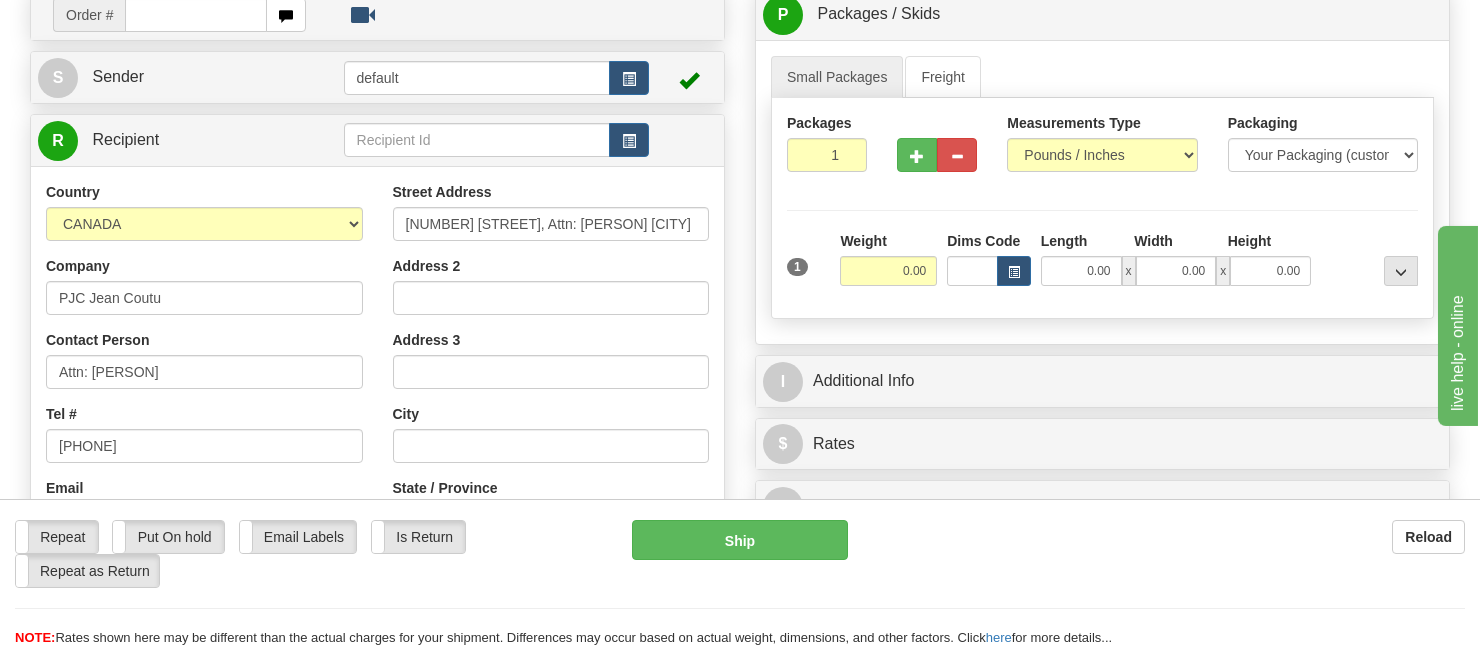 type on "[POSTAL_CODE]" 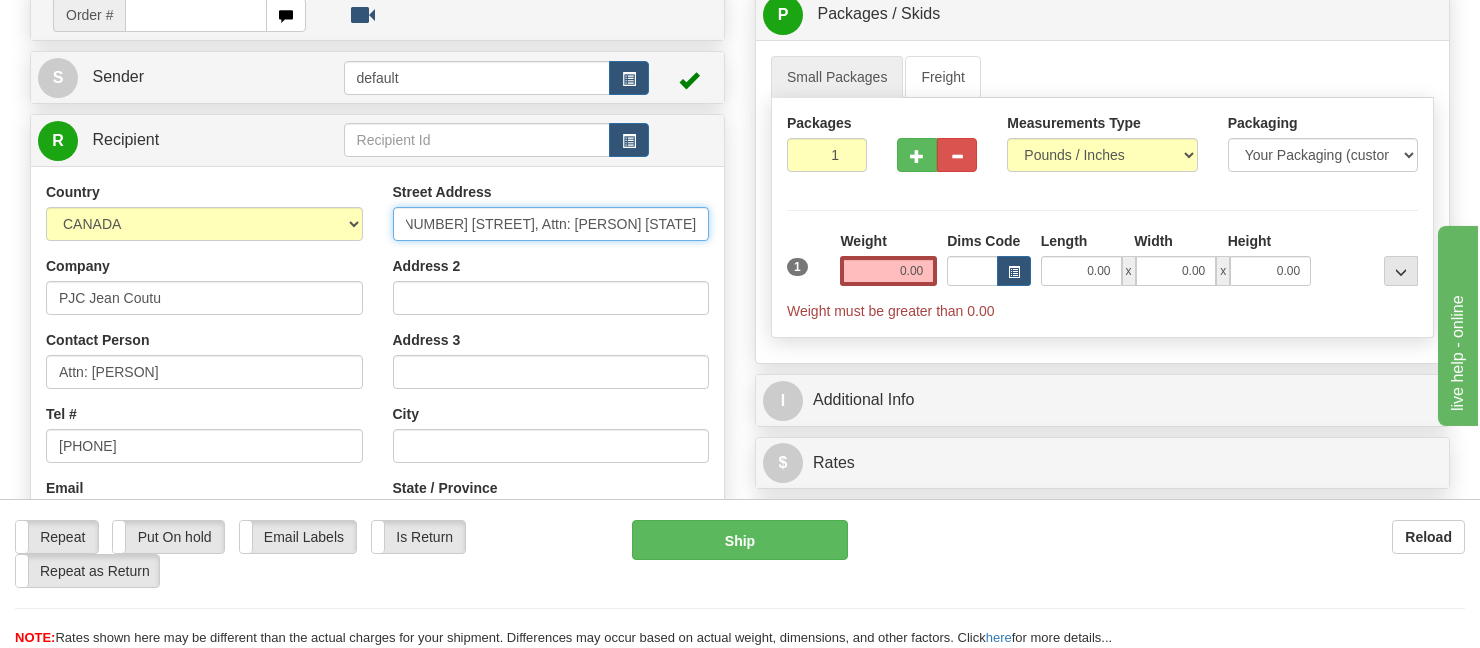 scroll, scrollTop: 0, scrollLeft: 0, axis: both 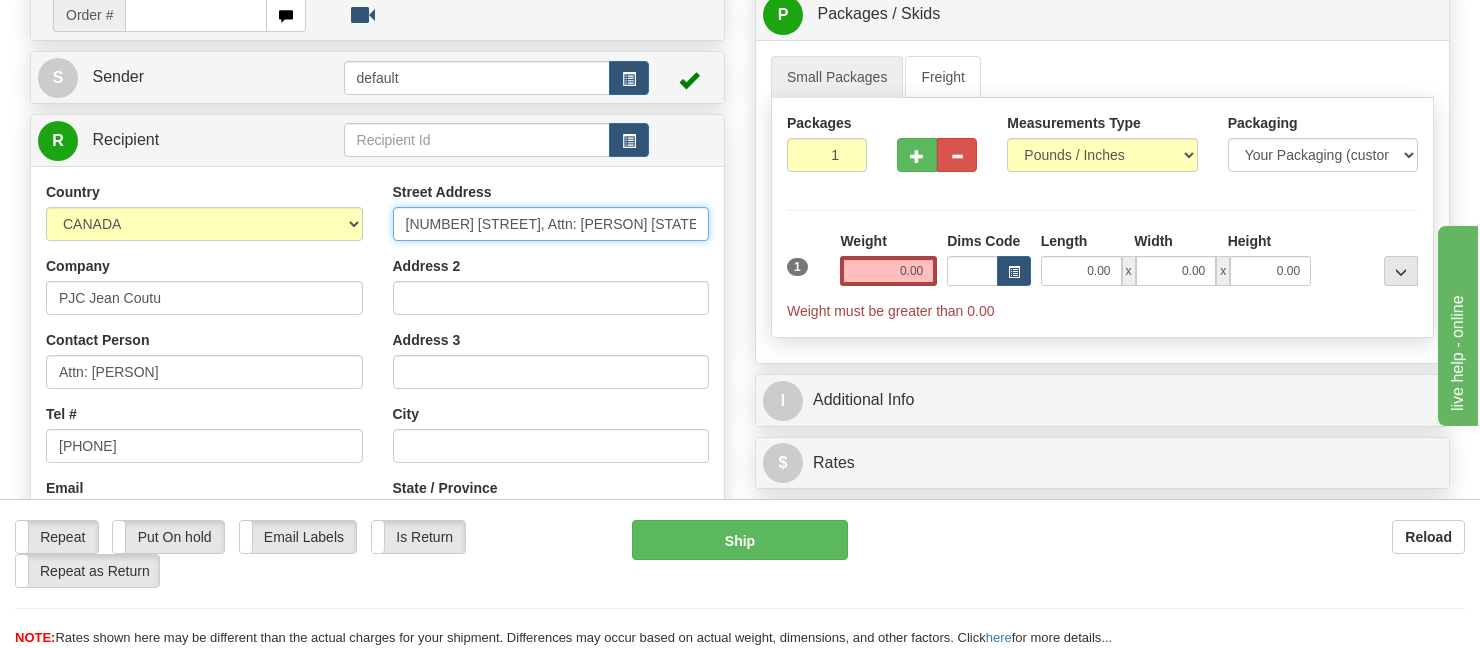 drag, startPoint x: 593, startPoint y: 222, endPoint x: 636, endPoint y: 226, distance: 43.185646 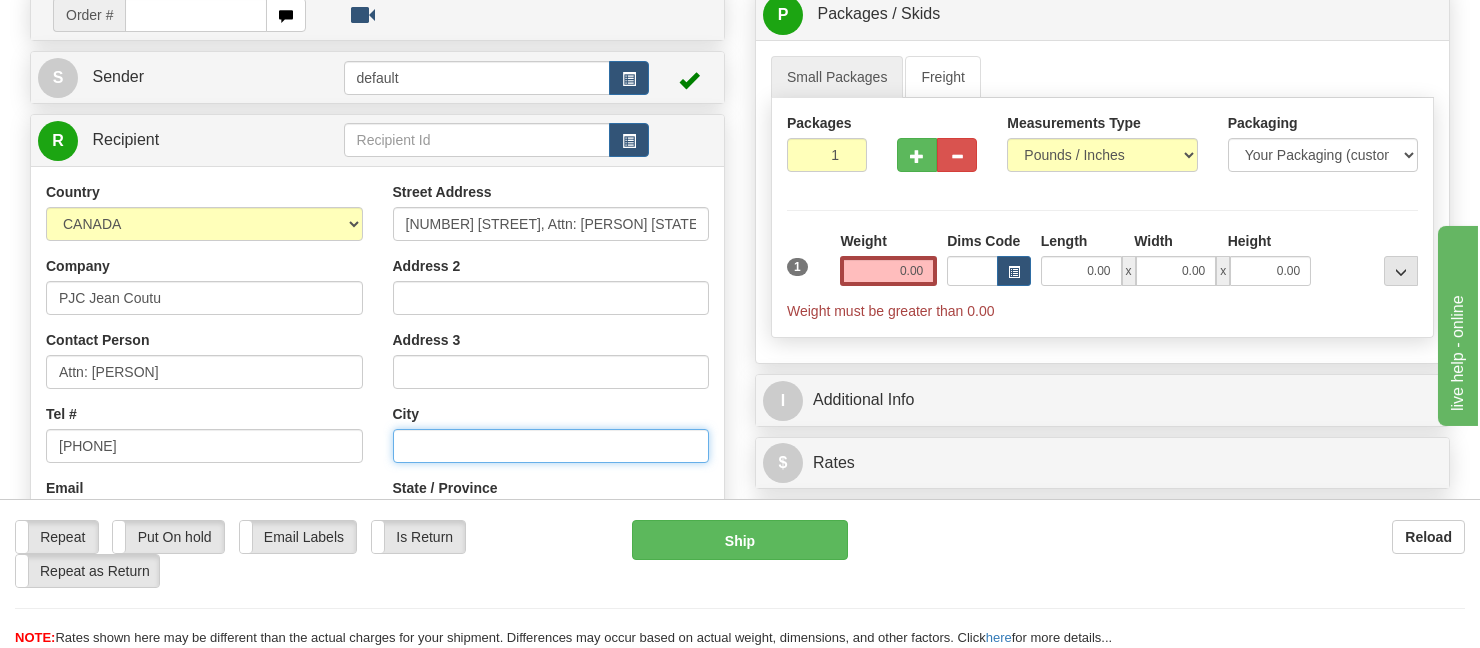 click at bounding box center (551, 446) 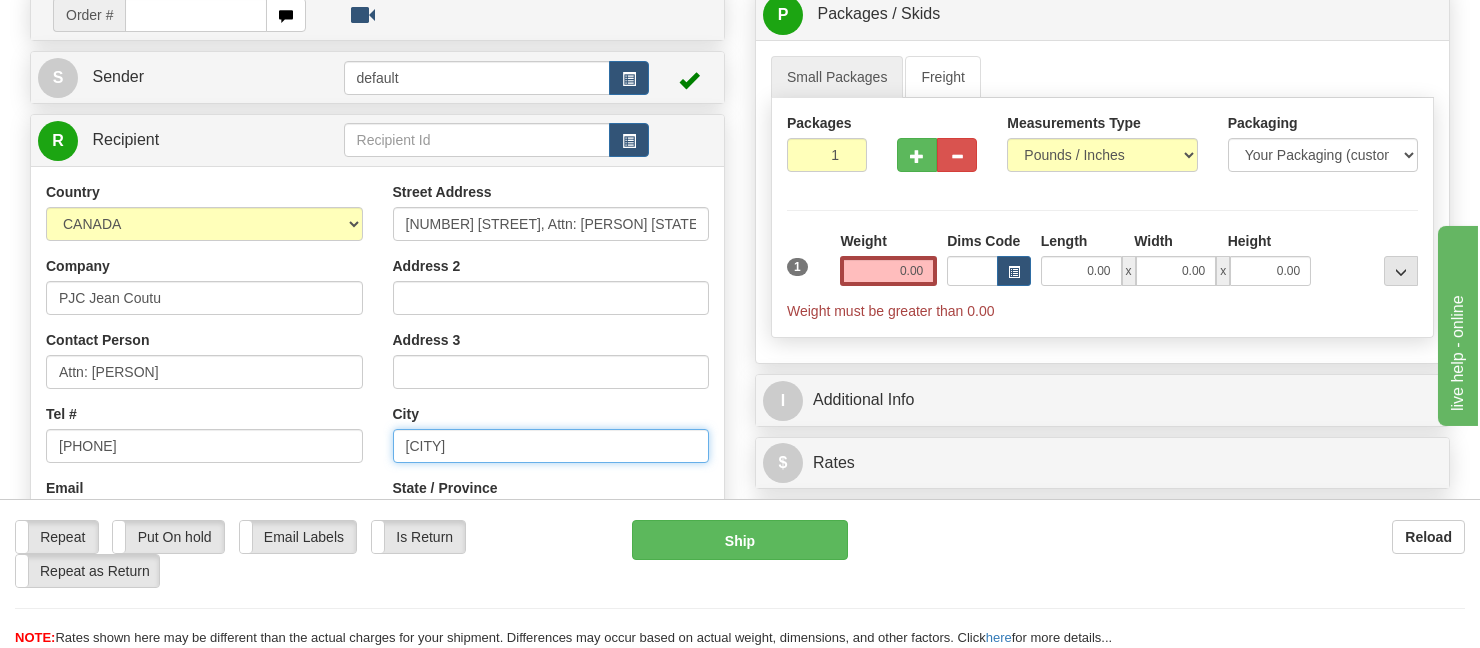 type on "[CITY]" 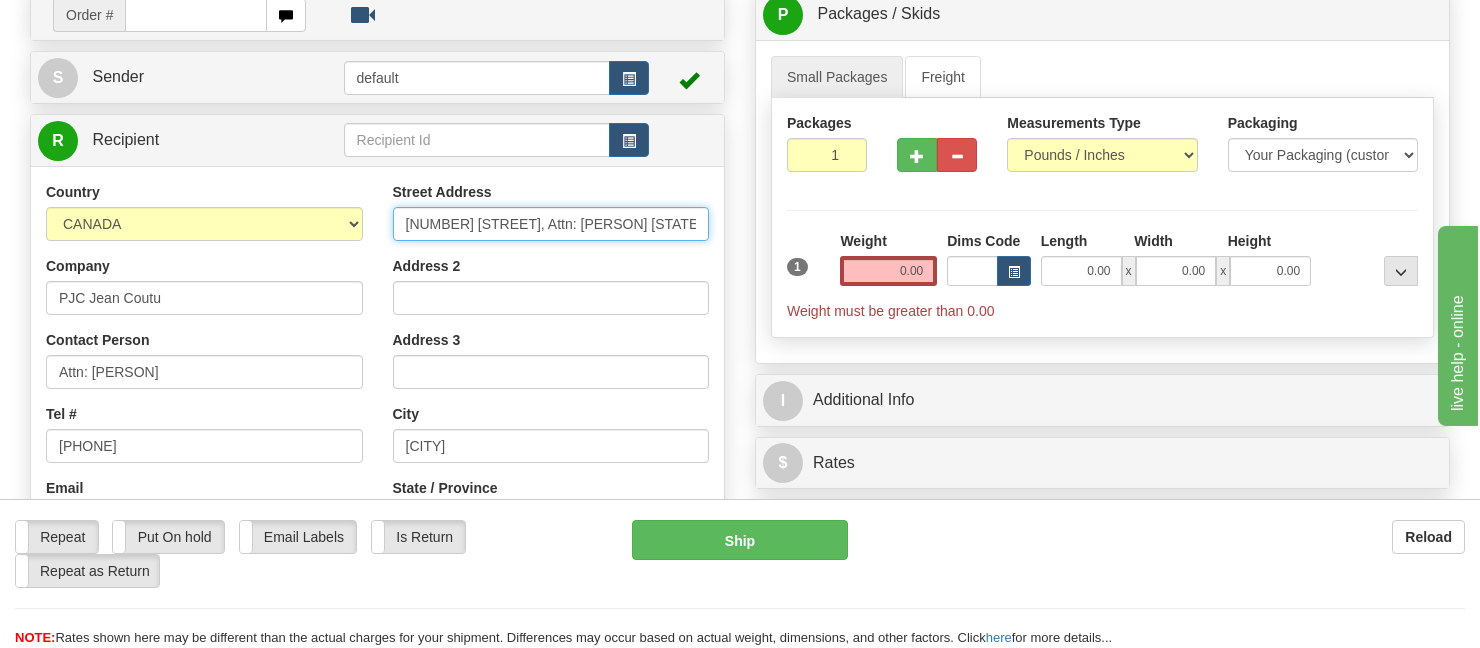 drag, startPoint x: 508, startPoint y: 227, endPoint x: 693, endPoint y: 221, distance: 185.09727 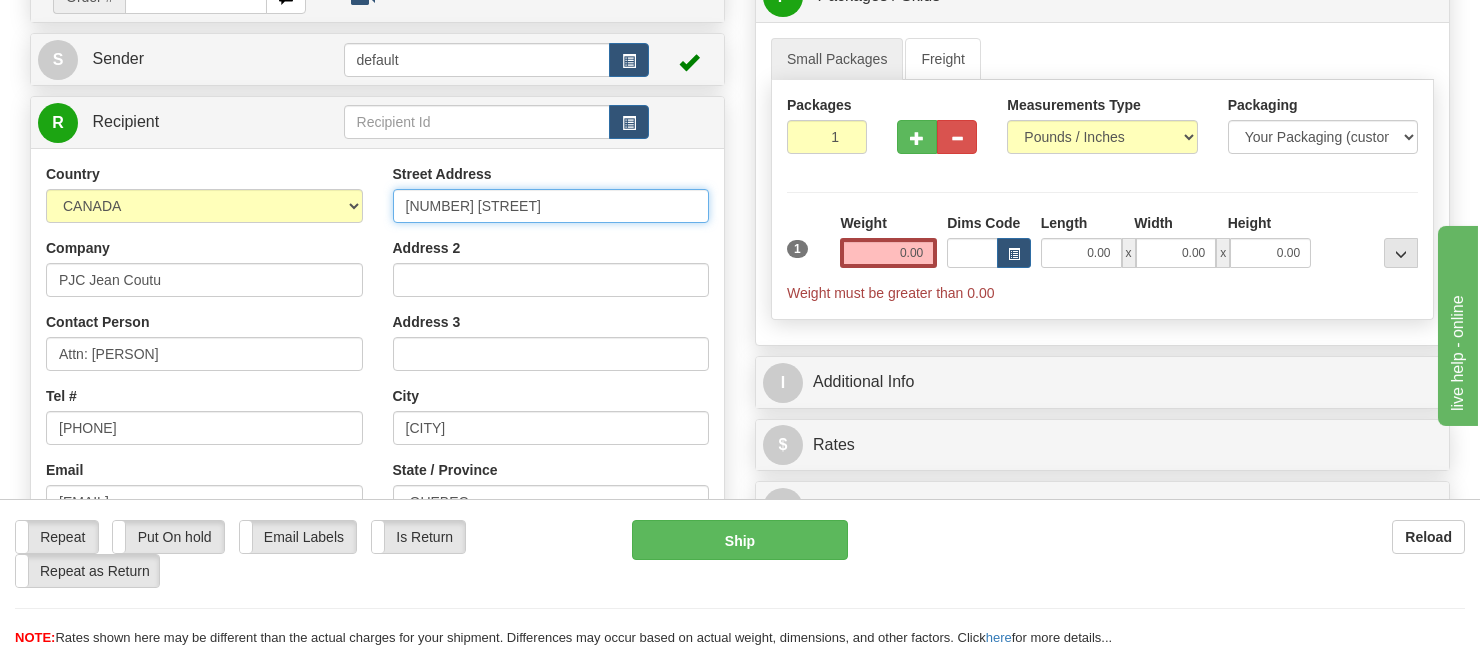 scroll, scrollTop: 200, scrollLeft: 0, axis: vertical 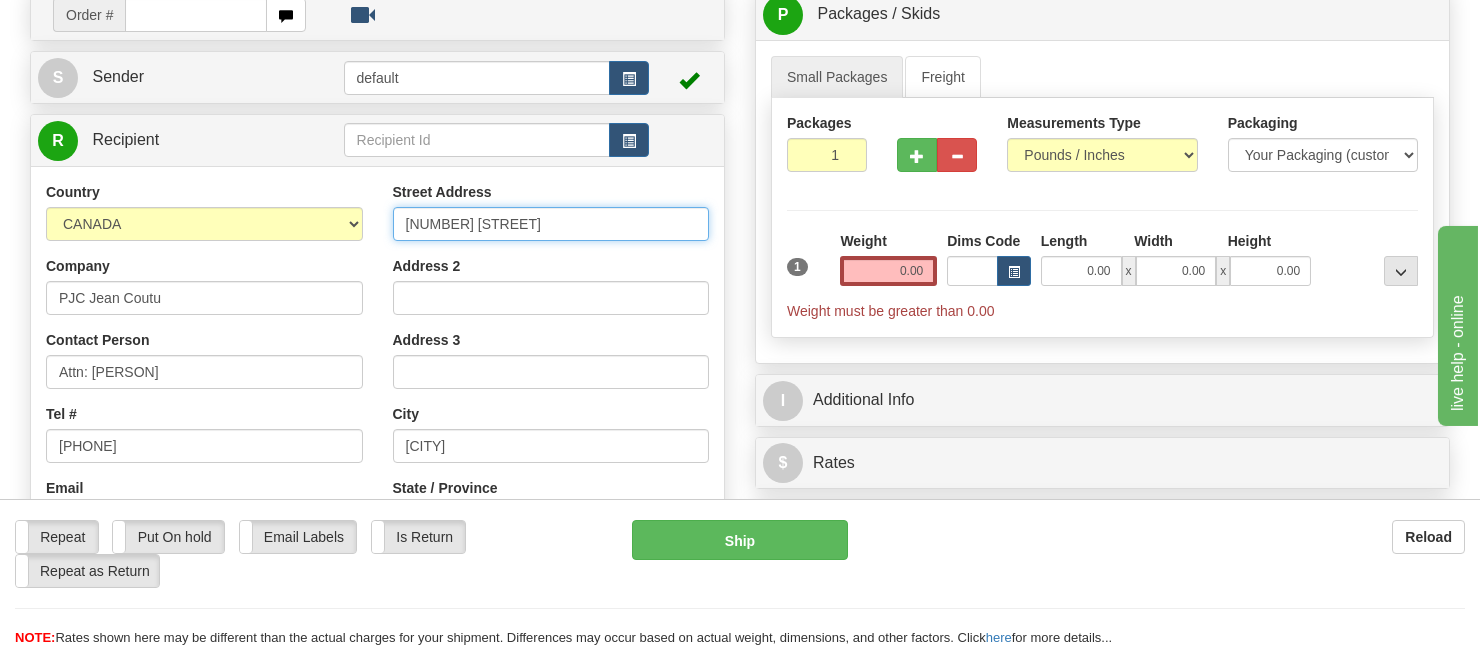 type on "[NUMBER] [STREET]" 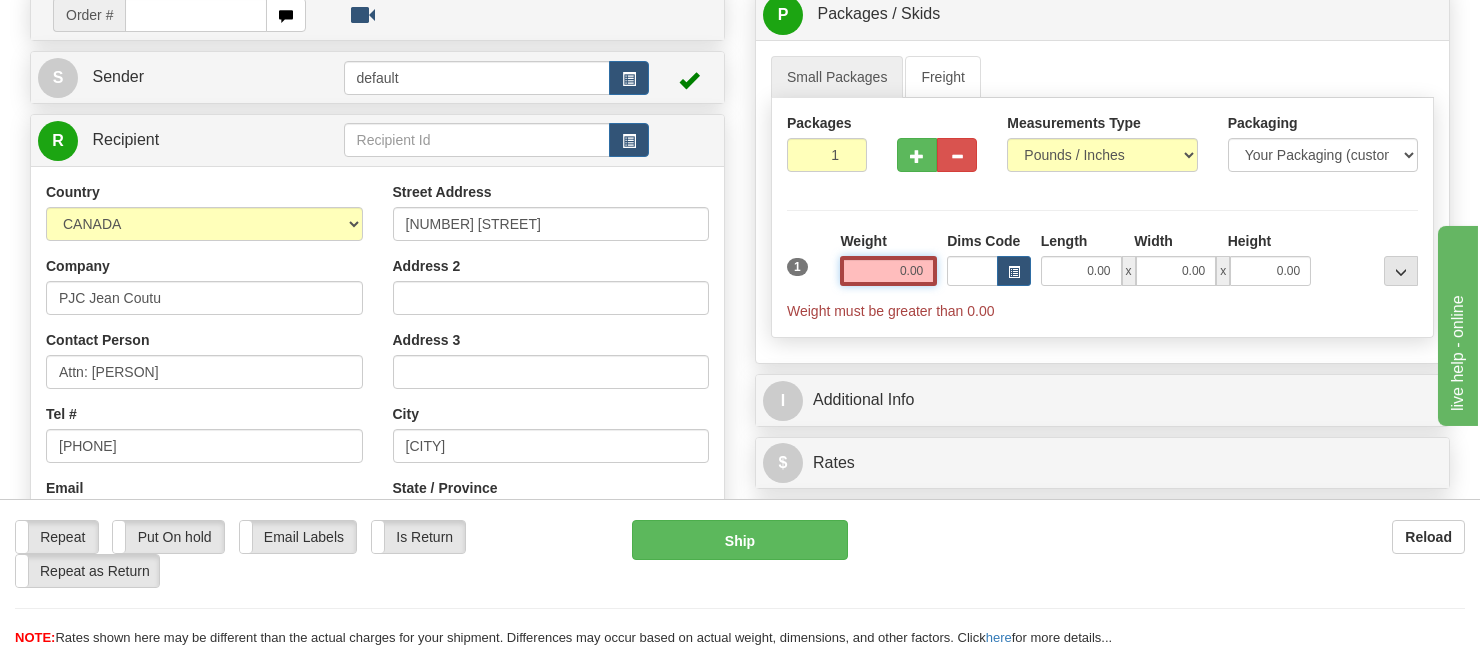 drag, startPoint x: 887, startPoint y: 274, endPoint x: 944, endPoint y: 274, distance: 57 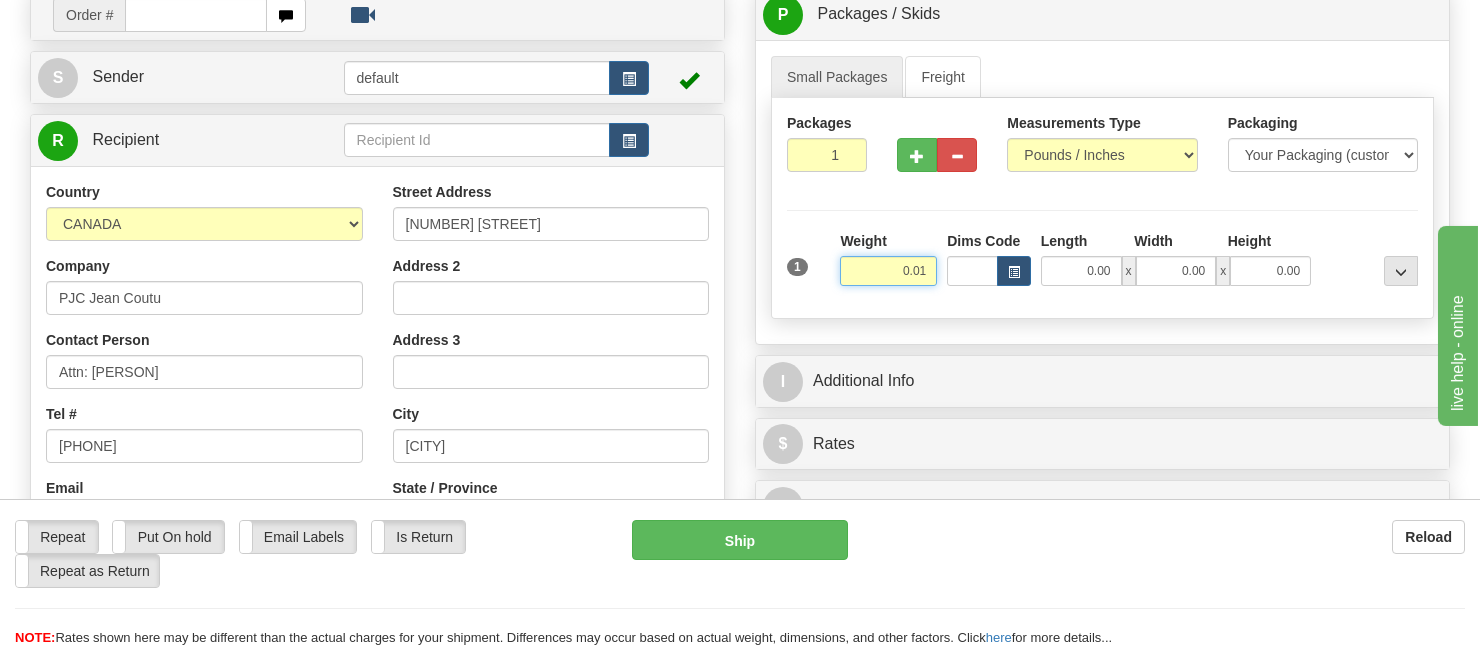 type on "0.01" 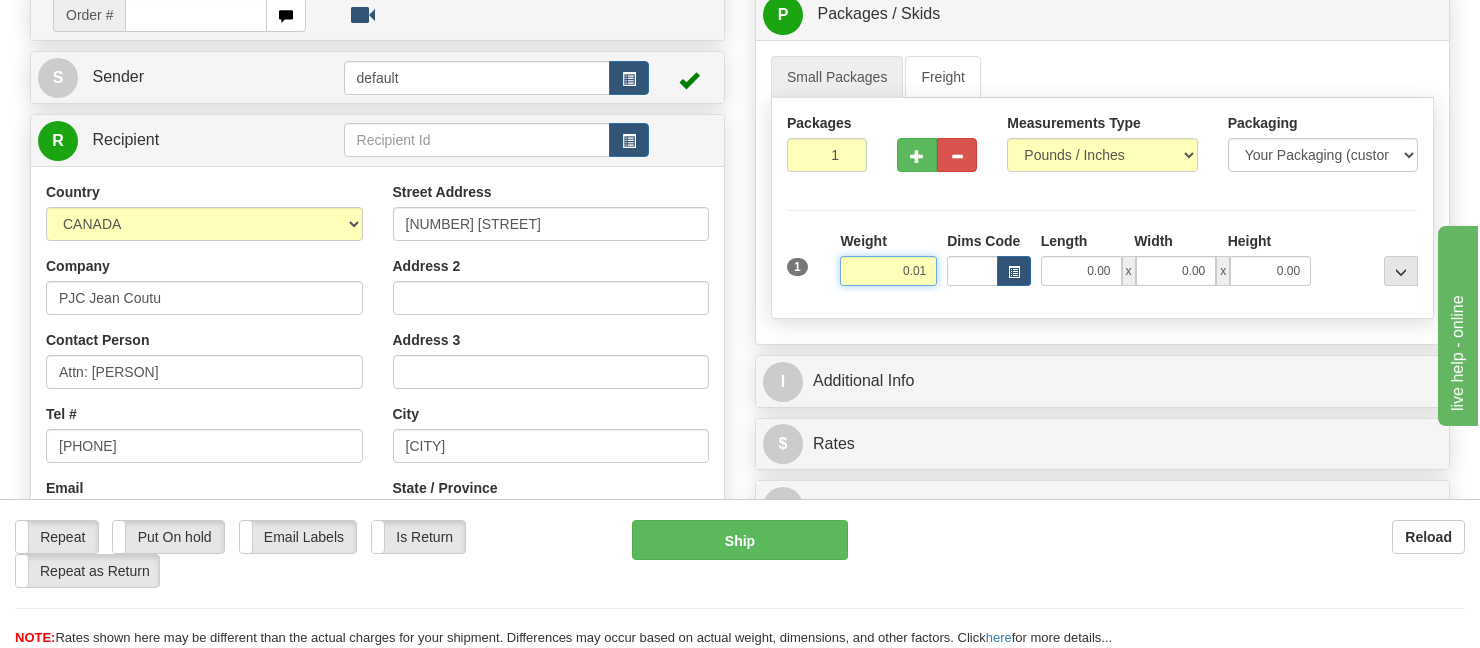 click on "Delete" at bounding box center [0, 0] 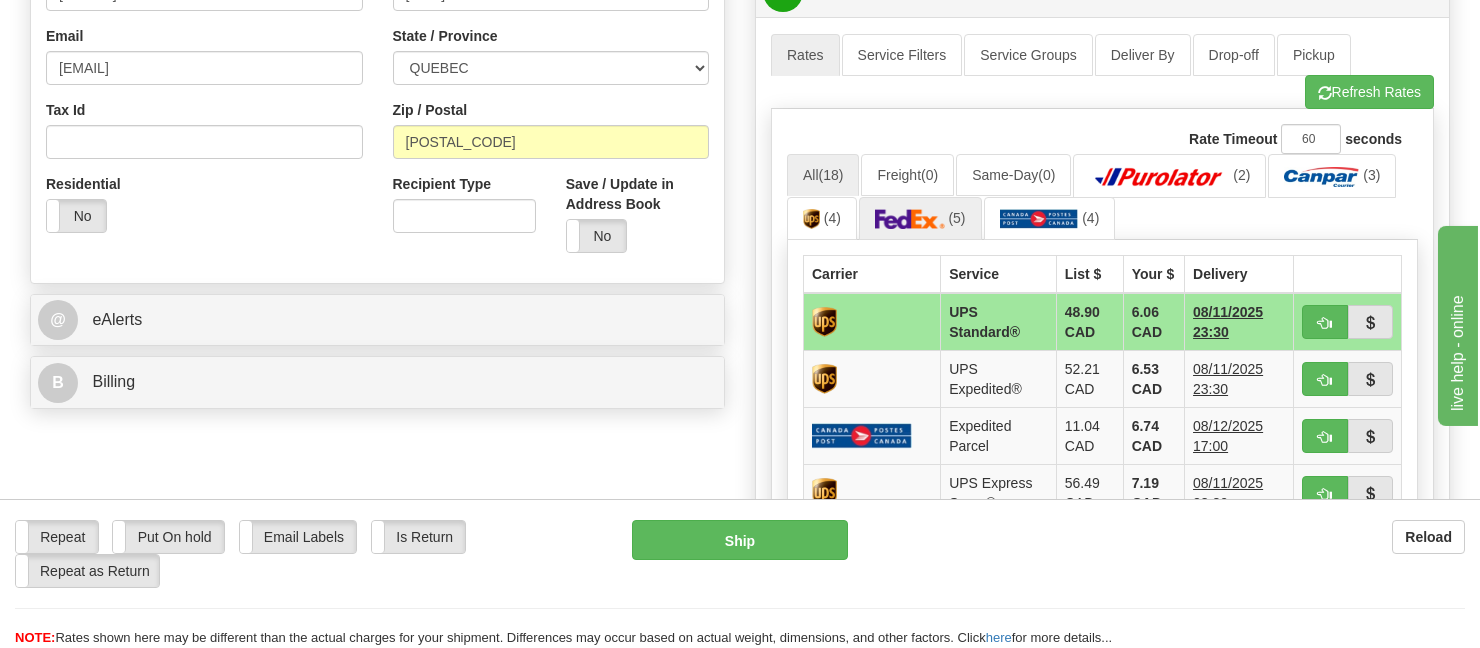 scroll, scrollTop: 700, scrollLeft: 0, axis: vertical 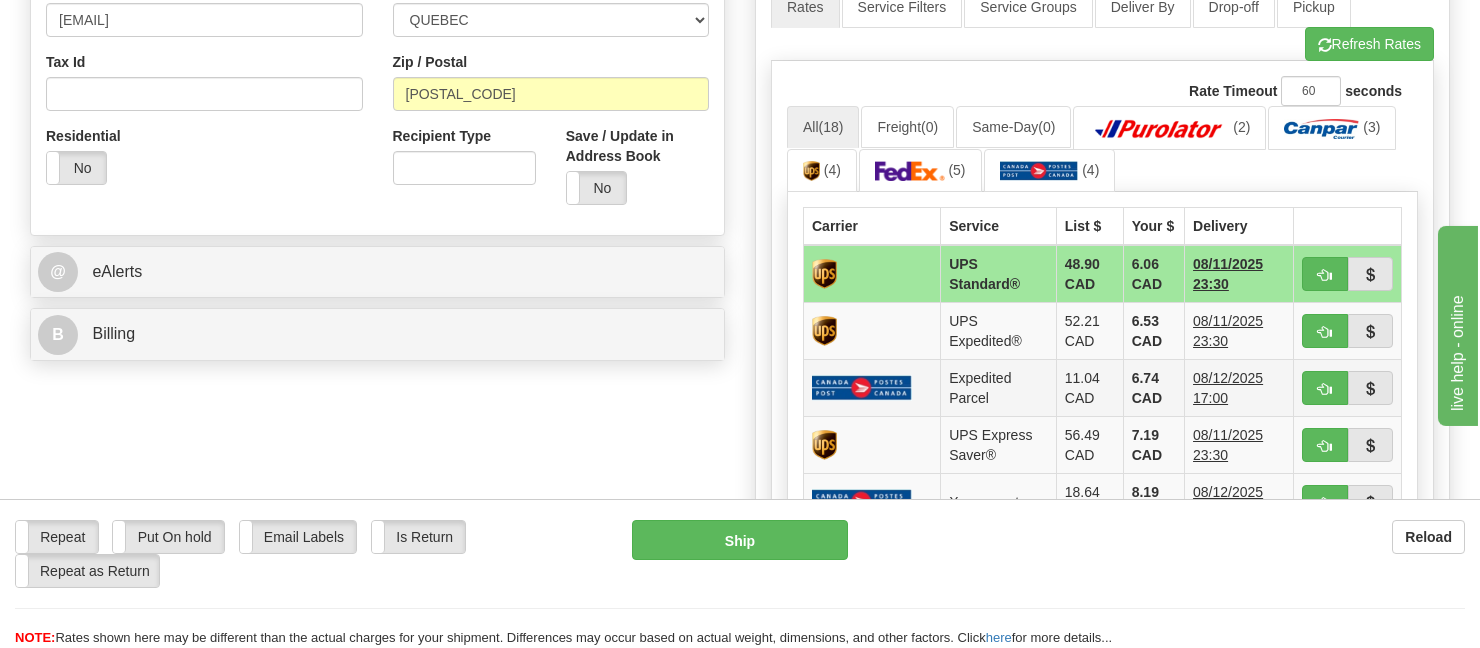 click at bounding box center [862, 387] 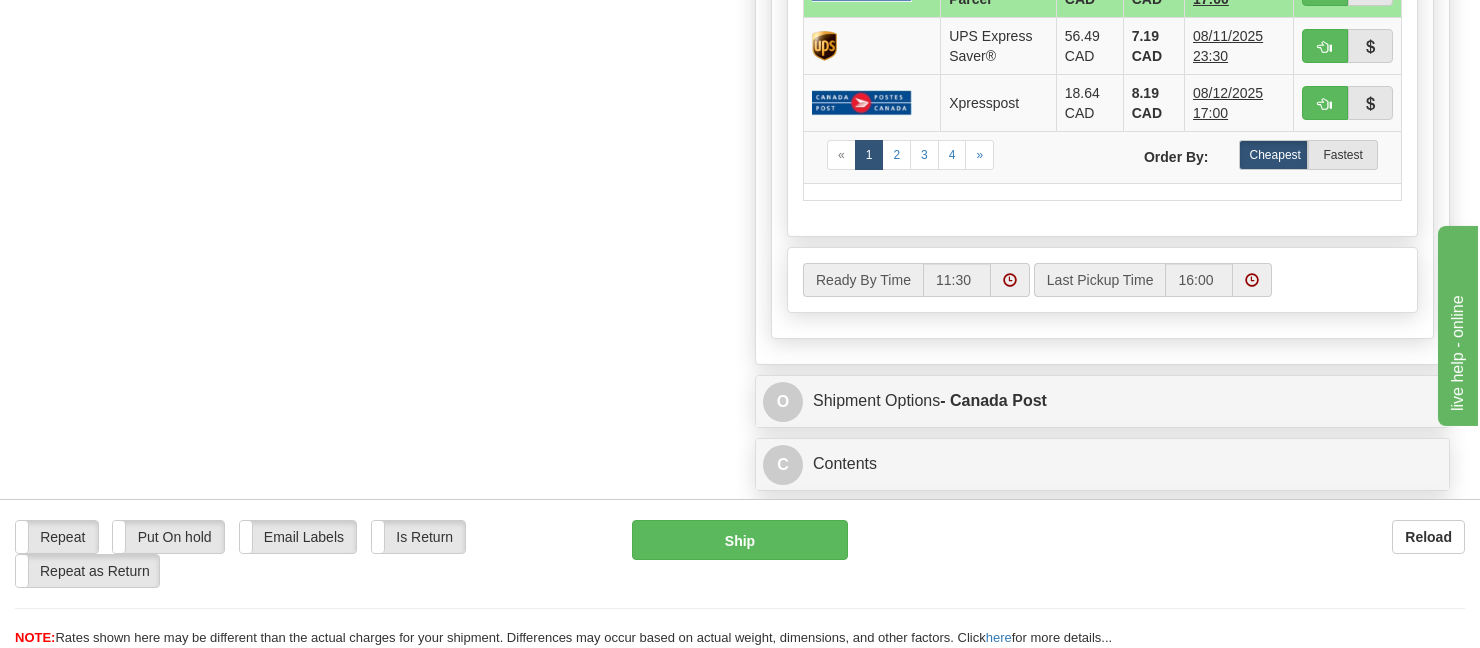 scroll, scrollTop: 1100, scrollLeft: 0, axis: vertical 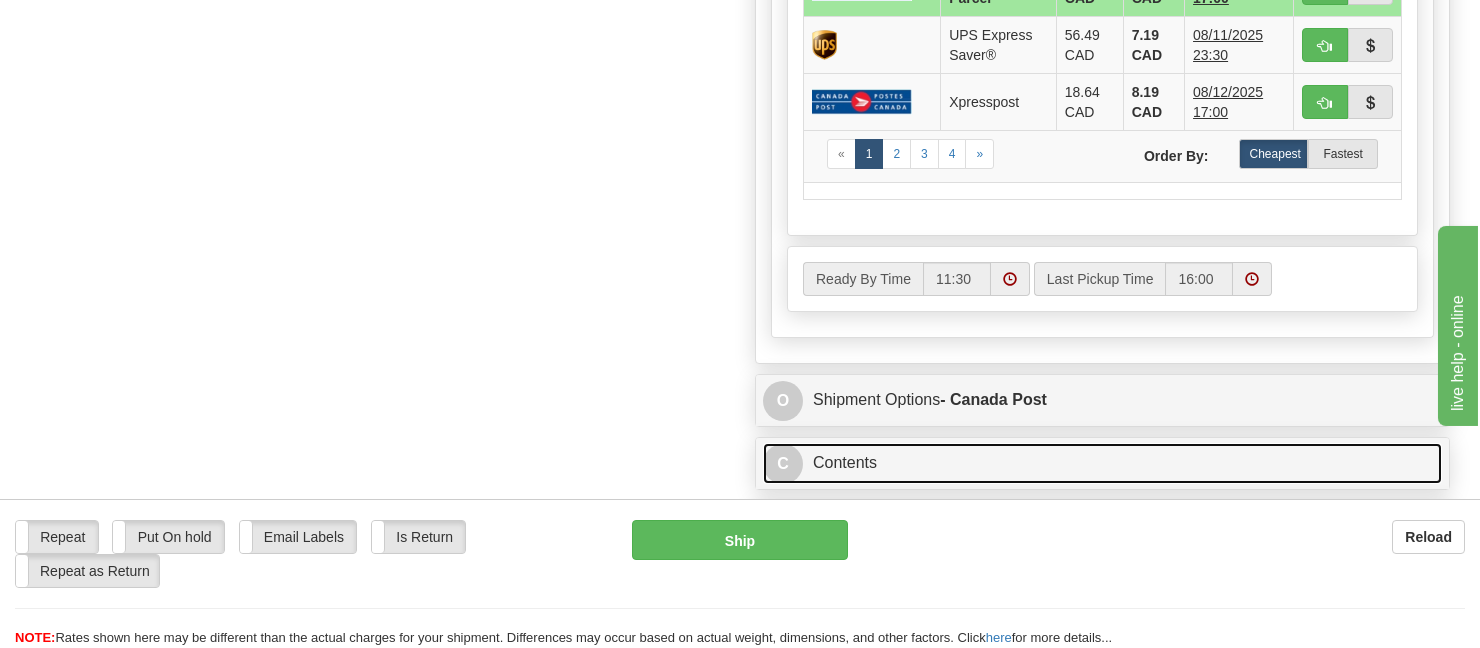 click on "C Contents" at bounding box center (1102, 463) 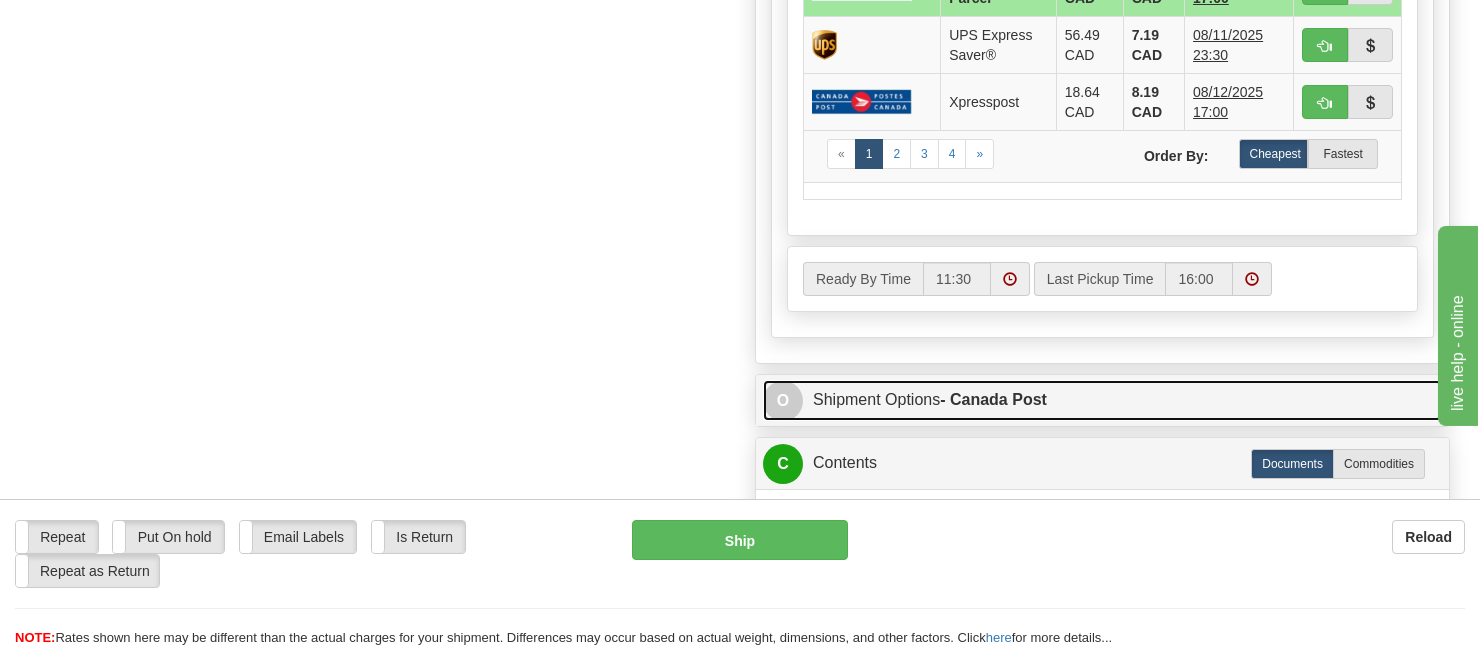 click on "O Shipment Options
- Canada Post" at bounding box center [1102, 400] 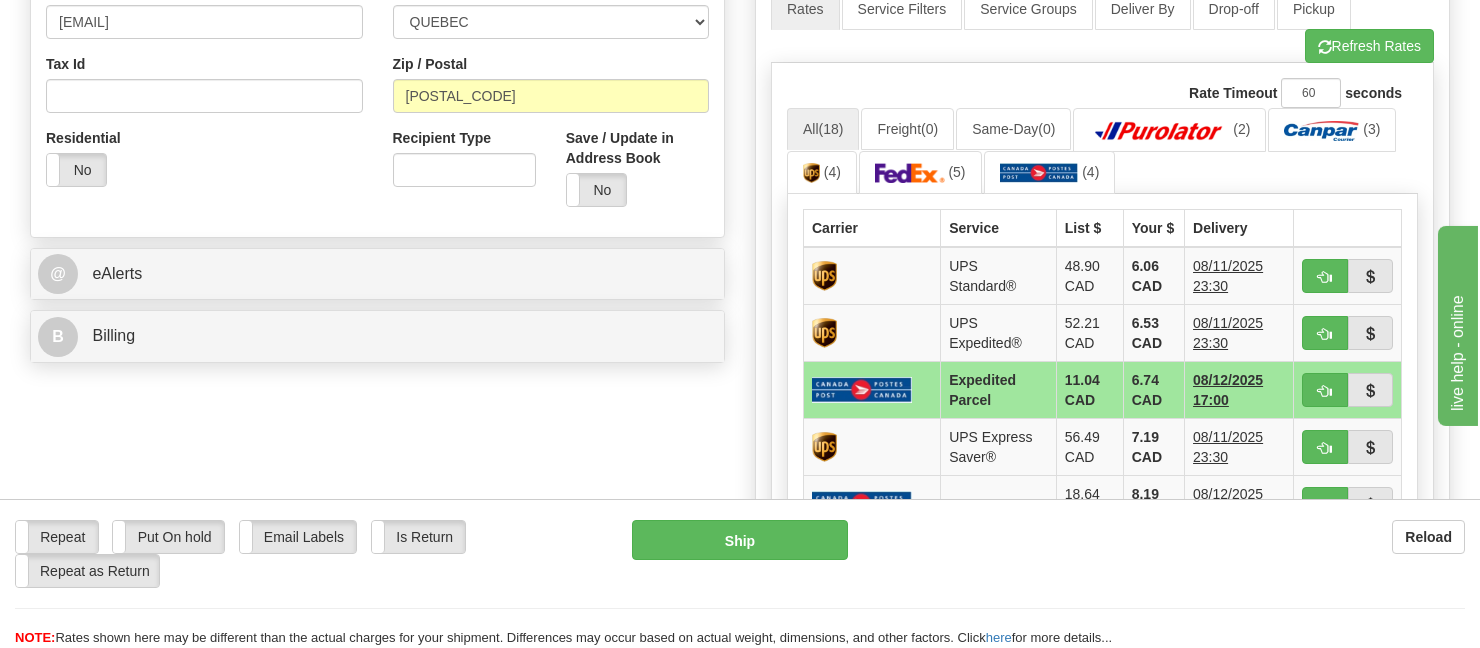 scroll, scrollTop: 700, scrollLeft: 0, axis: vertical 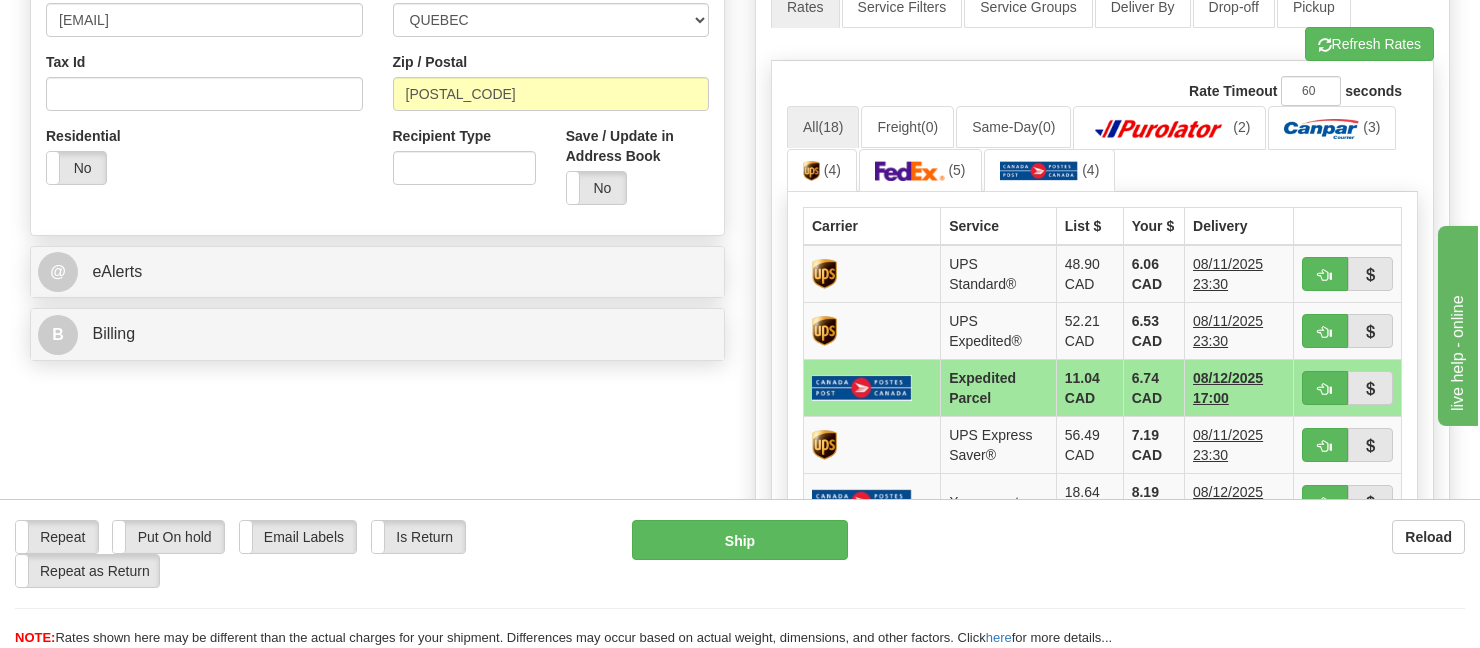 click at bounding box center [862, 387] 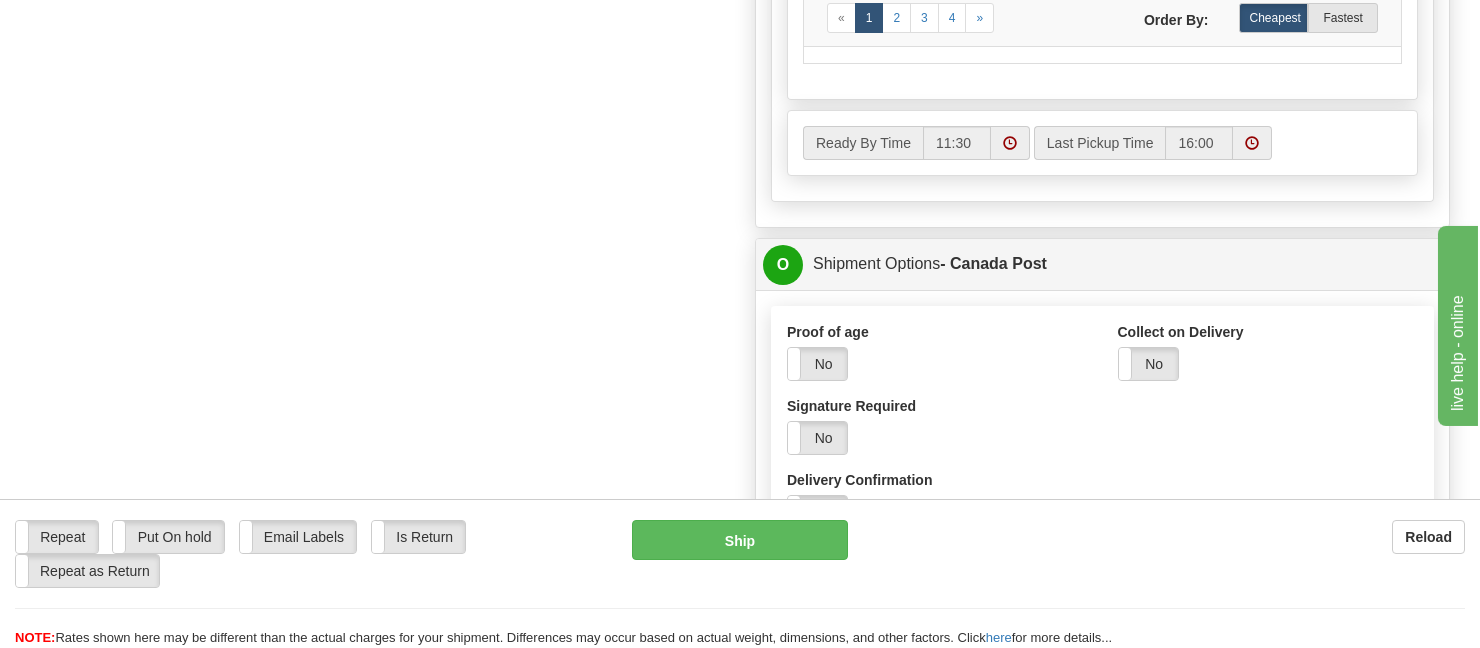 scroll, scrollTop: 1200, scrollLeft: 0, axis: vertical 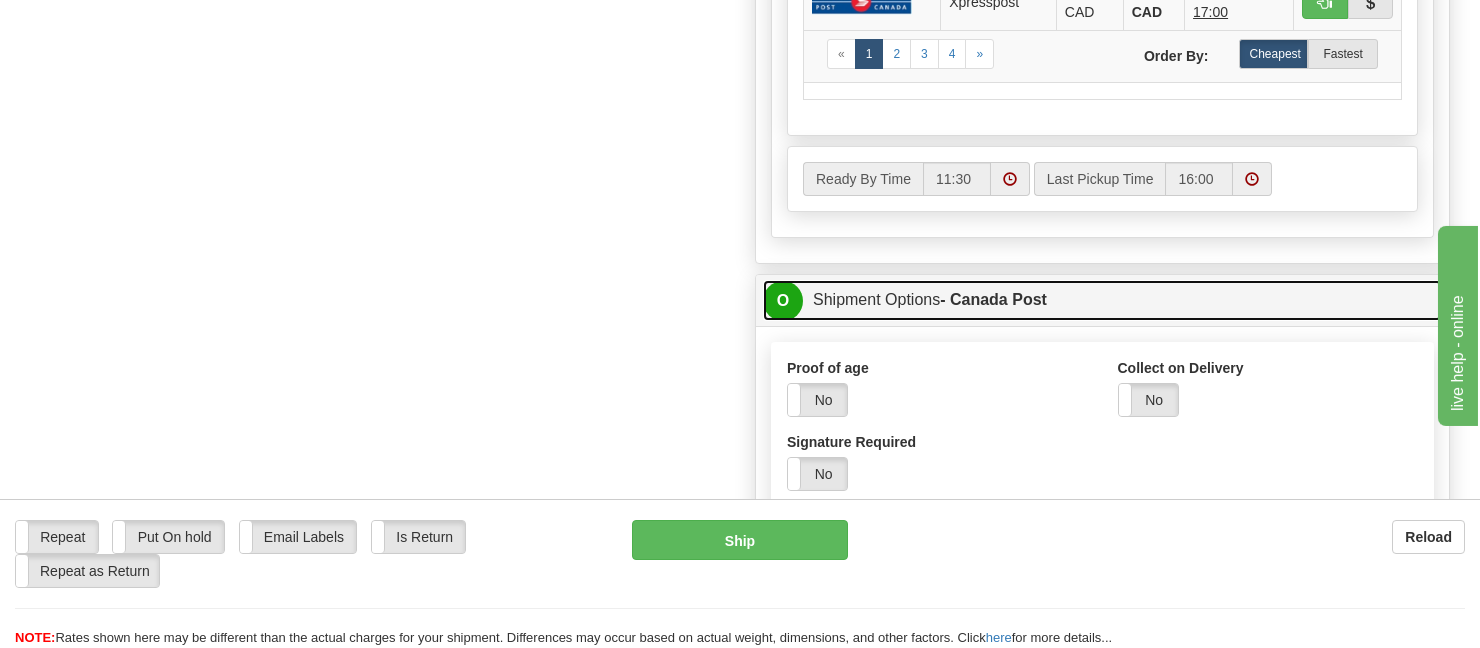 click on "O Shipment Options
- Canada Post" at bounding box center (1102, 300) 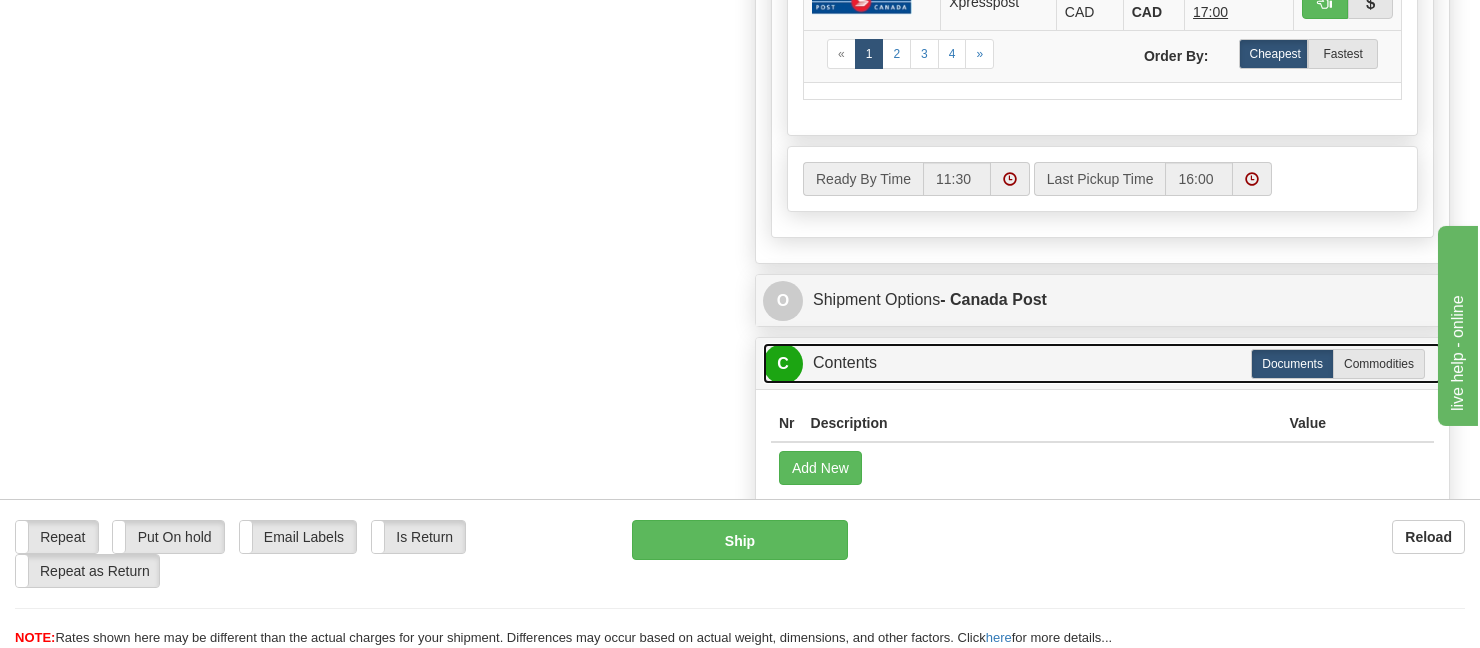 click on "C Contents" at bounding box center [1102, 363] 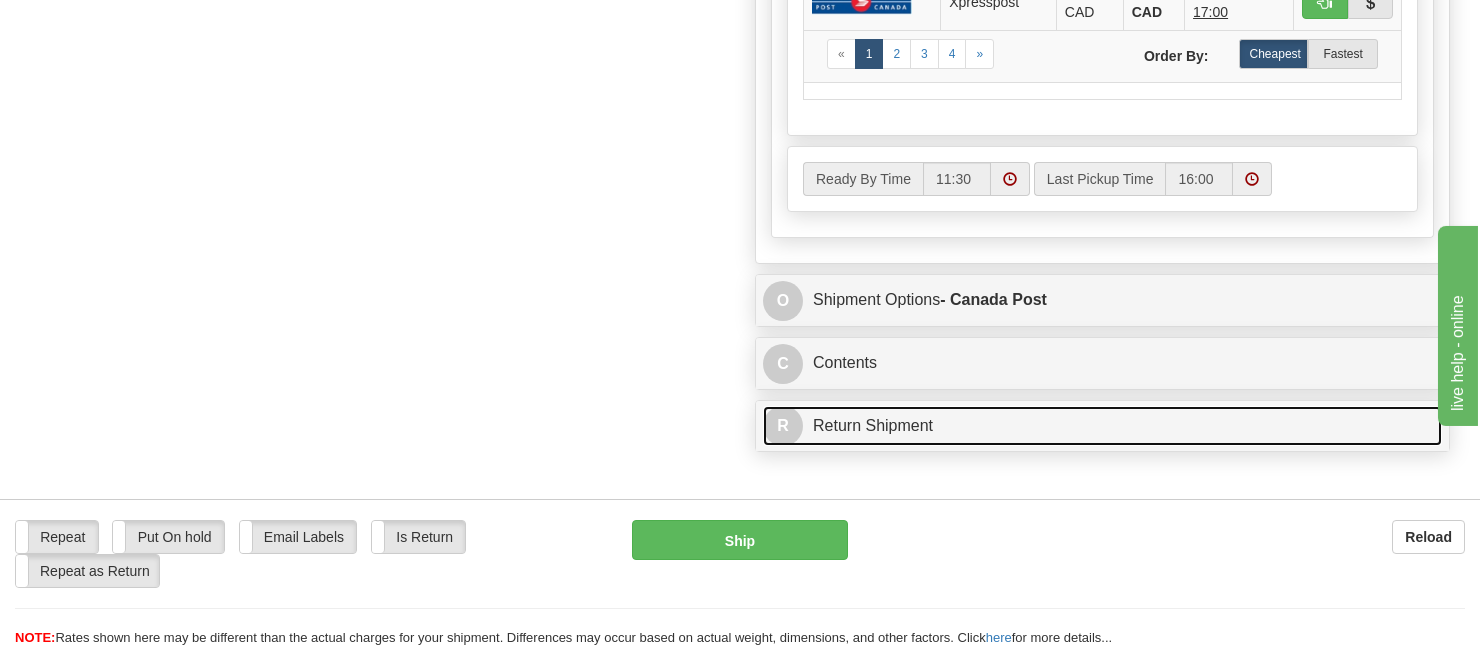 click on "R Return Shipment" at bounding box center [1102, 426] 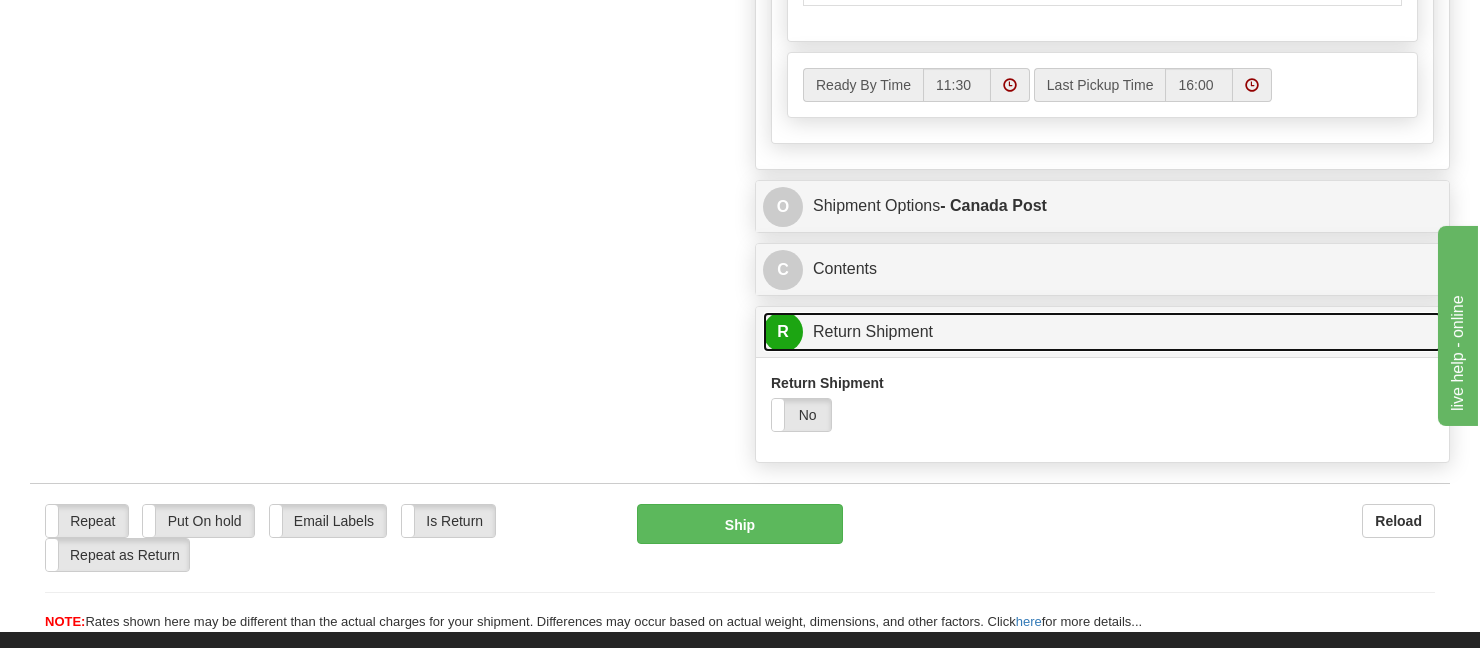 scroll, scrollTop: 1400, scrollLeft: 0, axis: vertical 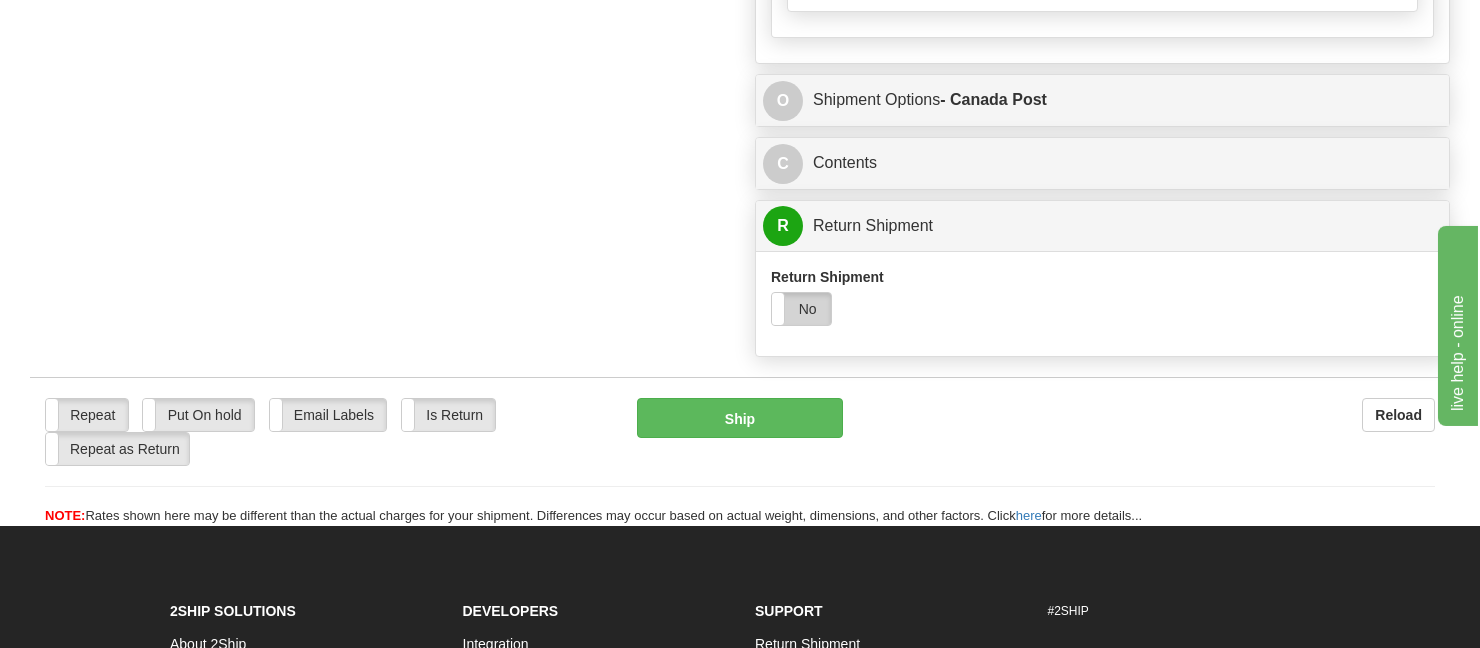 click on "No" at bounding box center [801, 309] 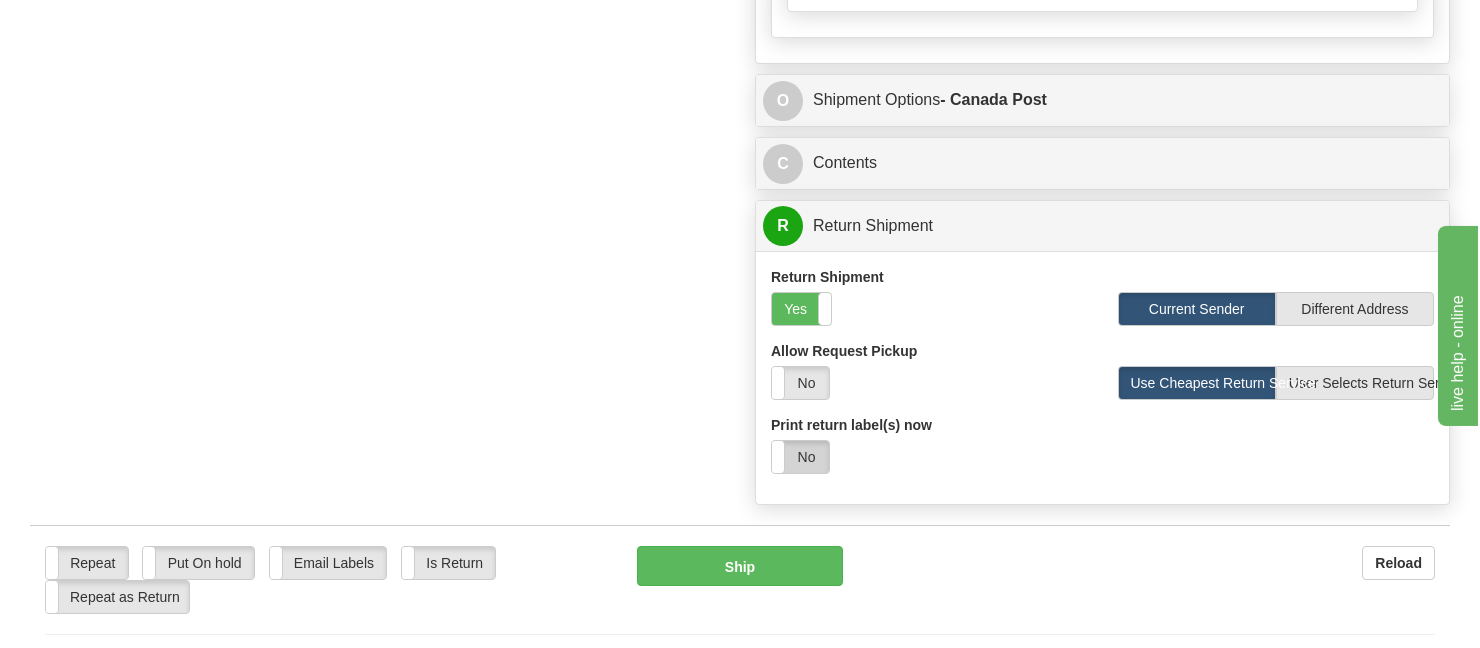 click on "No" at bounding box center (800, 457) 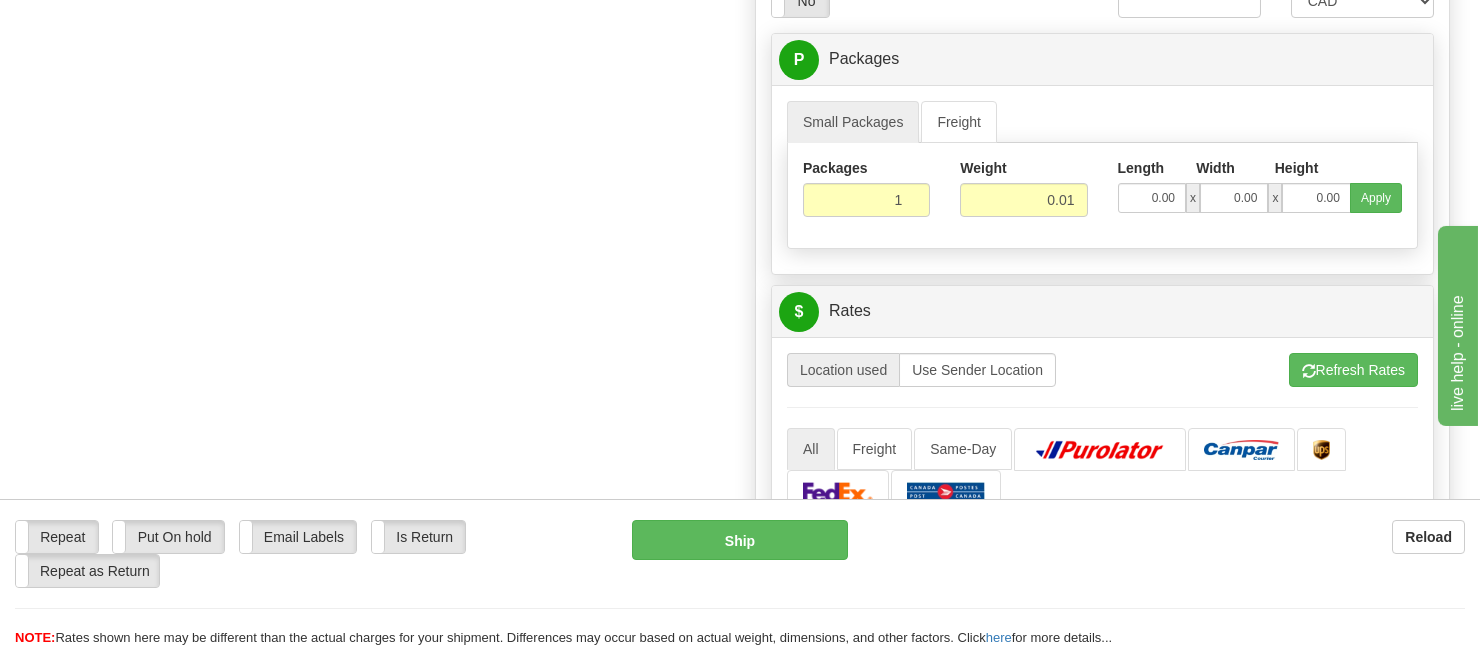 scroll, scrollTop: 1900, scrollLeft: 0, axis: vertical 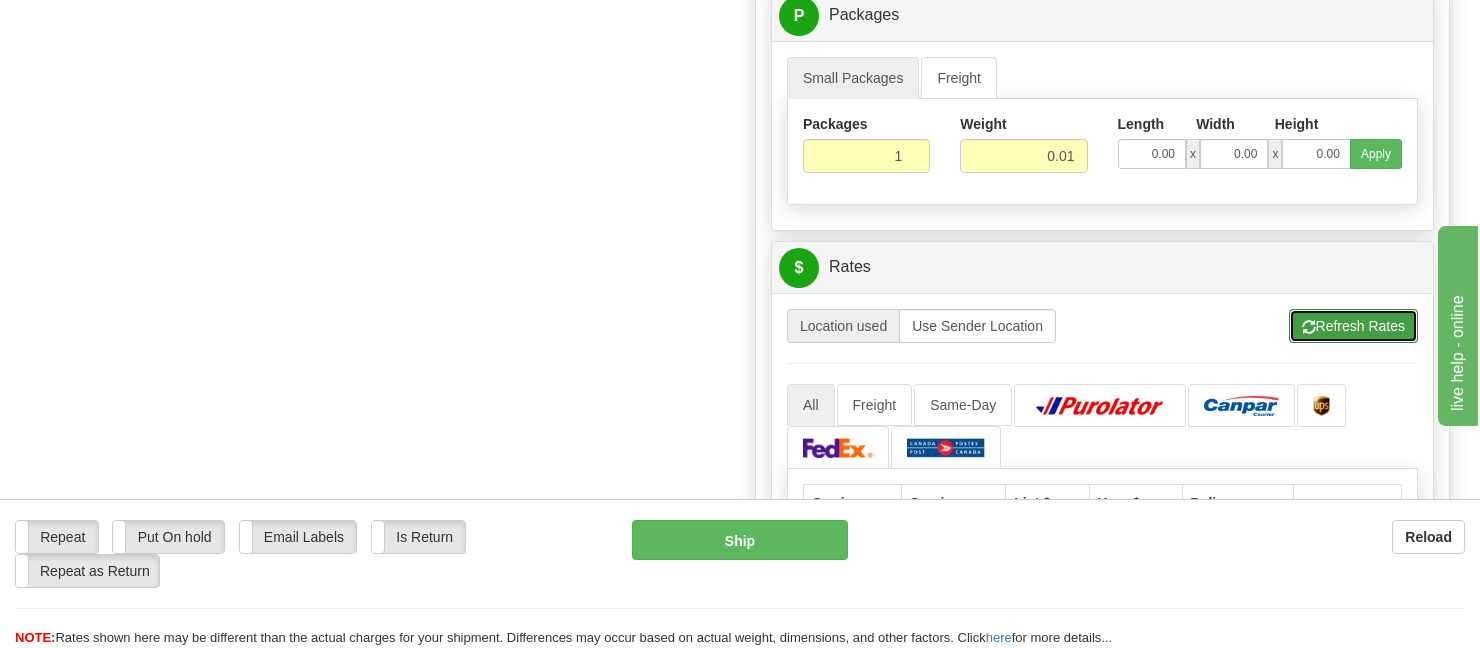 click on "Refresh Rates" at bounding box center (1353, 326) 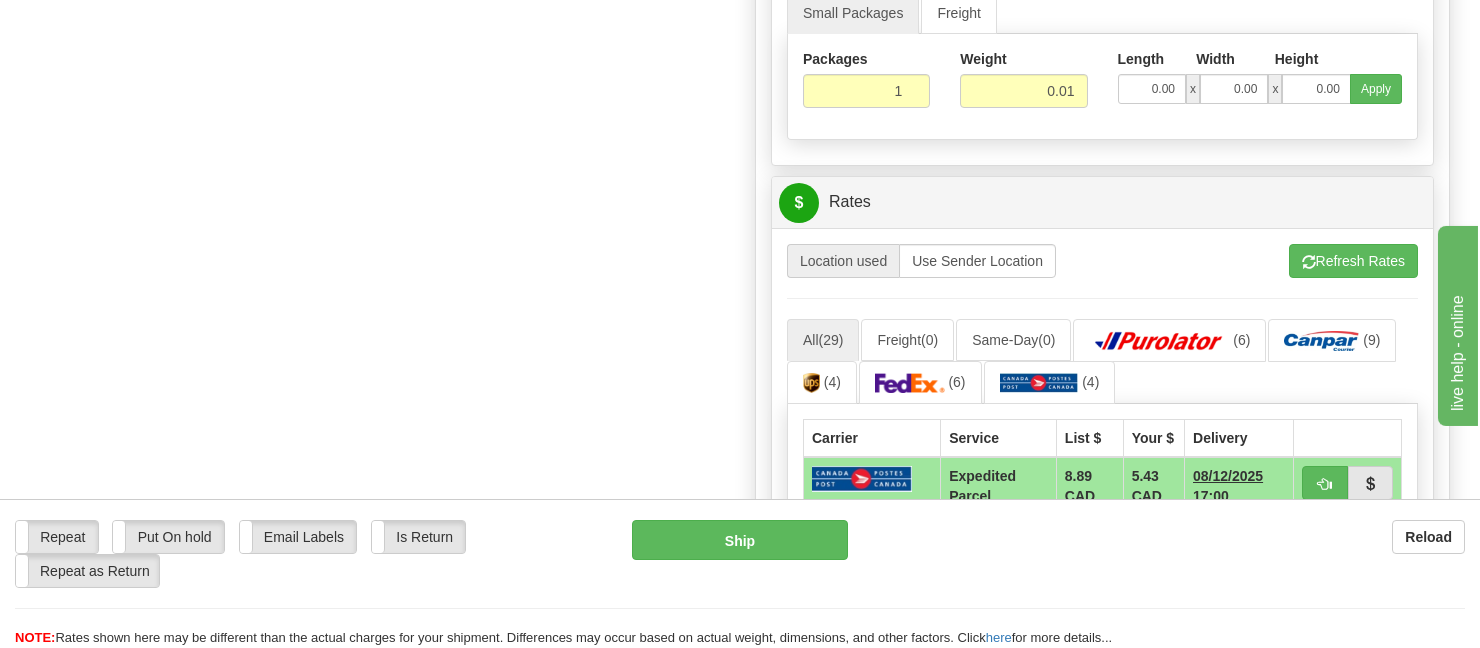 scroll, scrollTop: 2000, scrollLeft: 0, axis: vertical 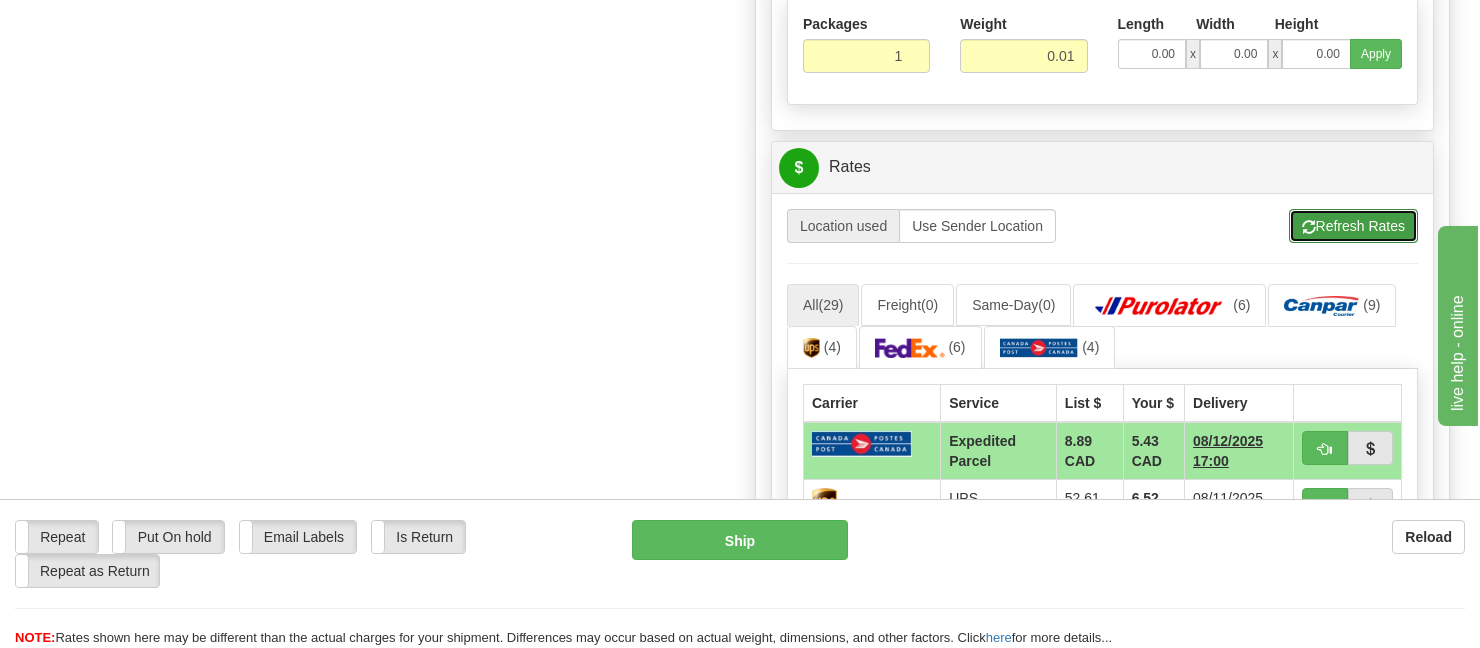 click at bounding box center [1309, 227] 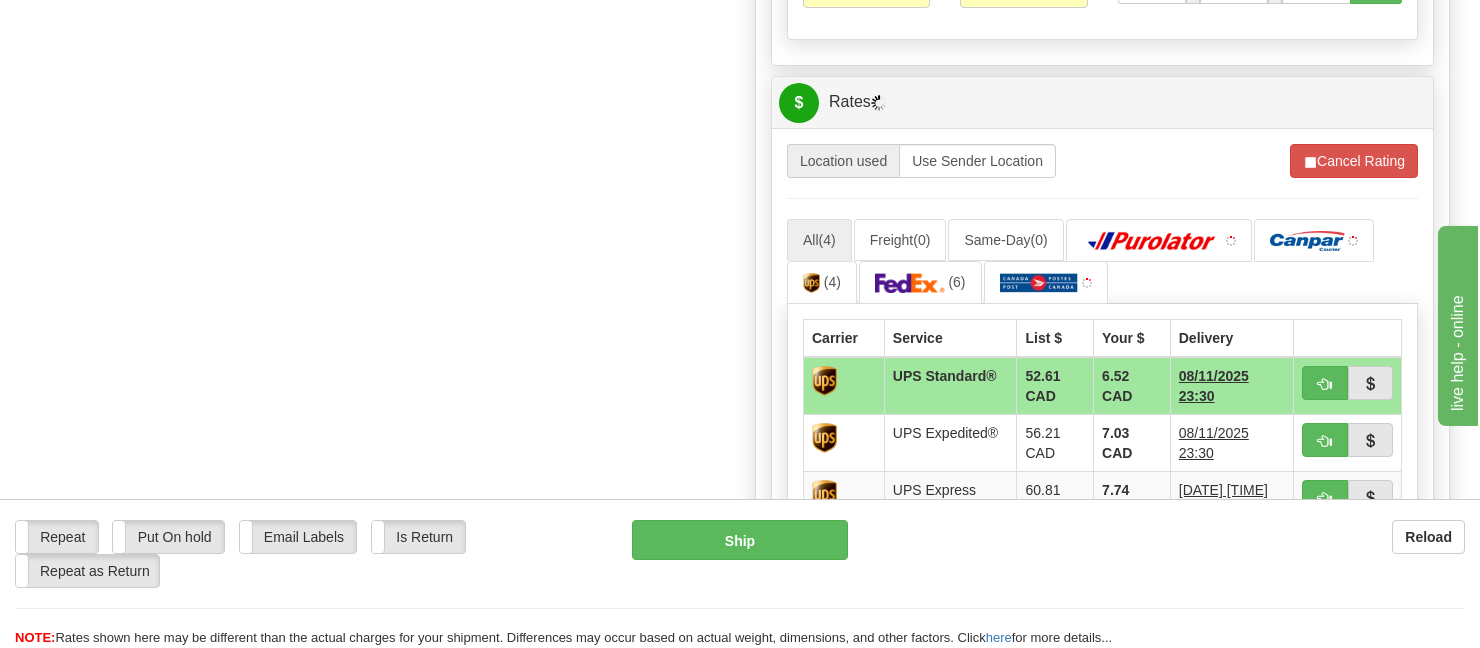 scroll, scrollTop: 2100, scrollLeft: 0, axis: vertical 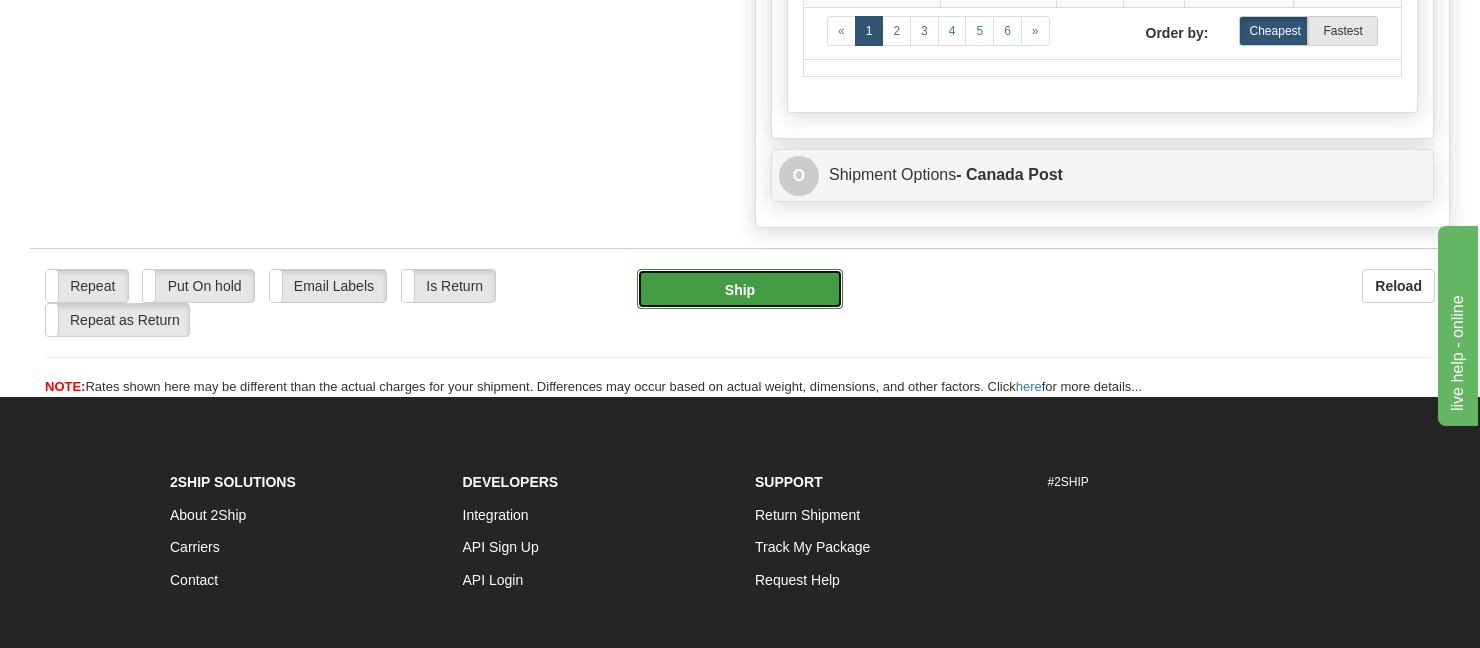 click on "Ship" at bounding box center (740, 289) 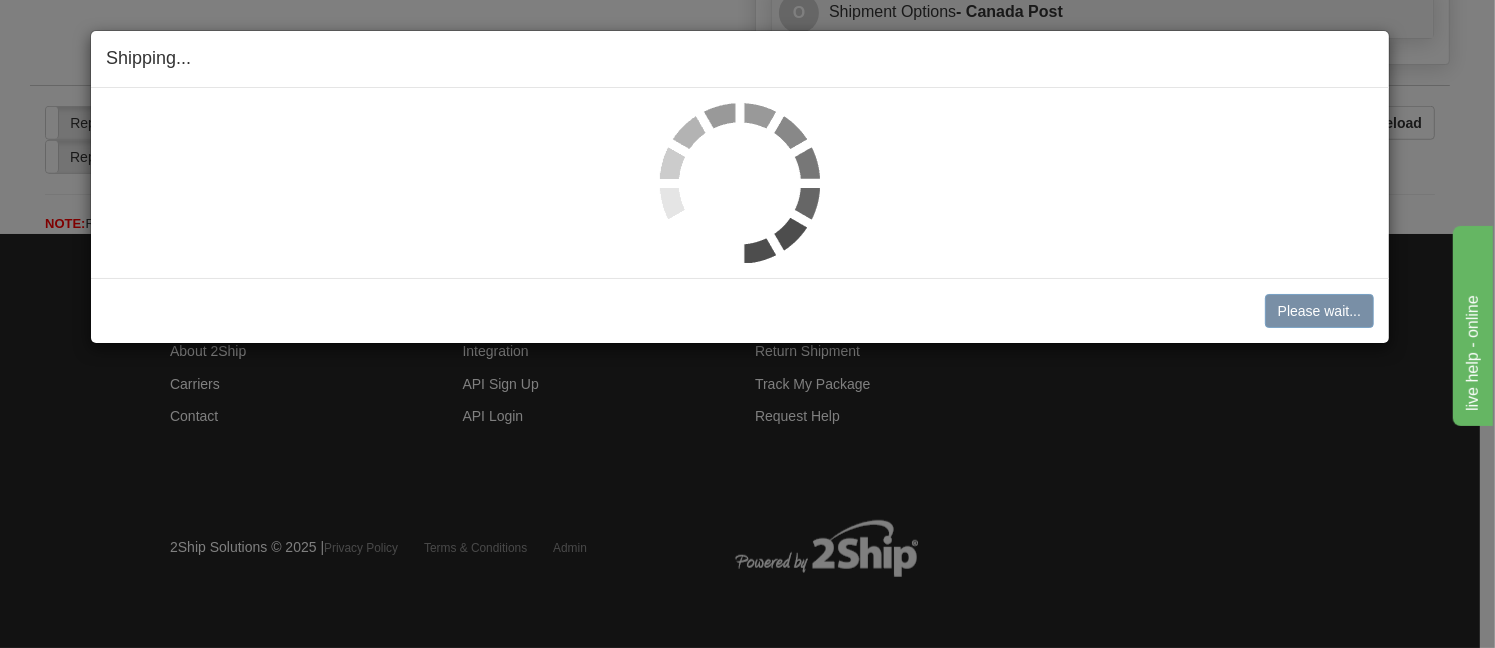 scroll, scrollTop: 1464, scrollLeft: 0, axis: vertical 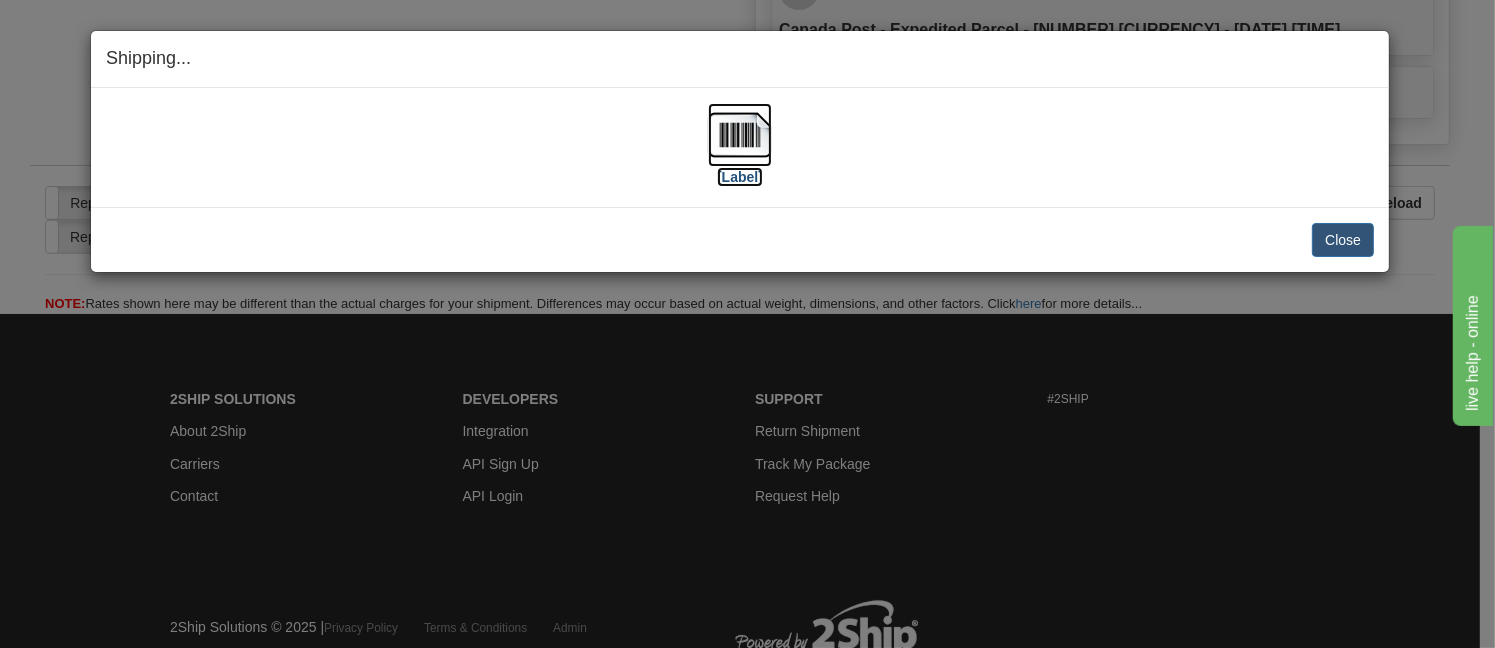 click at bounding box center (740, 135) 